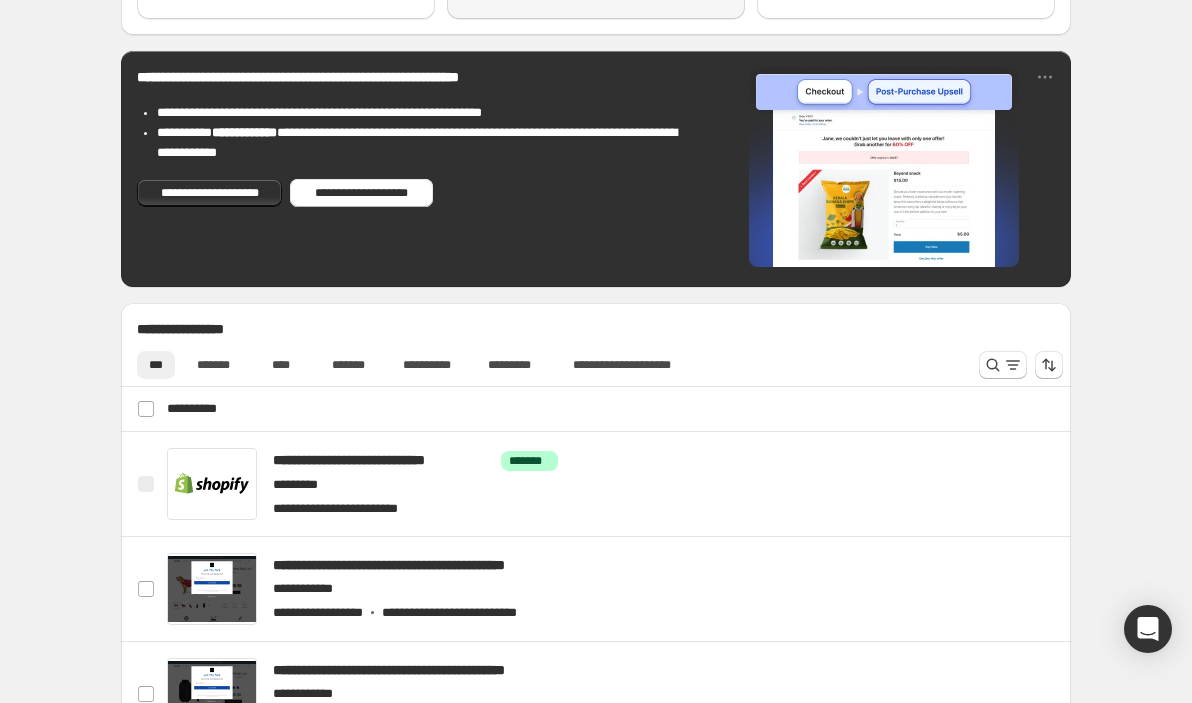 scroll, scrollTop: 410, scrollLeft: 0, axis: vertical 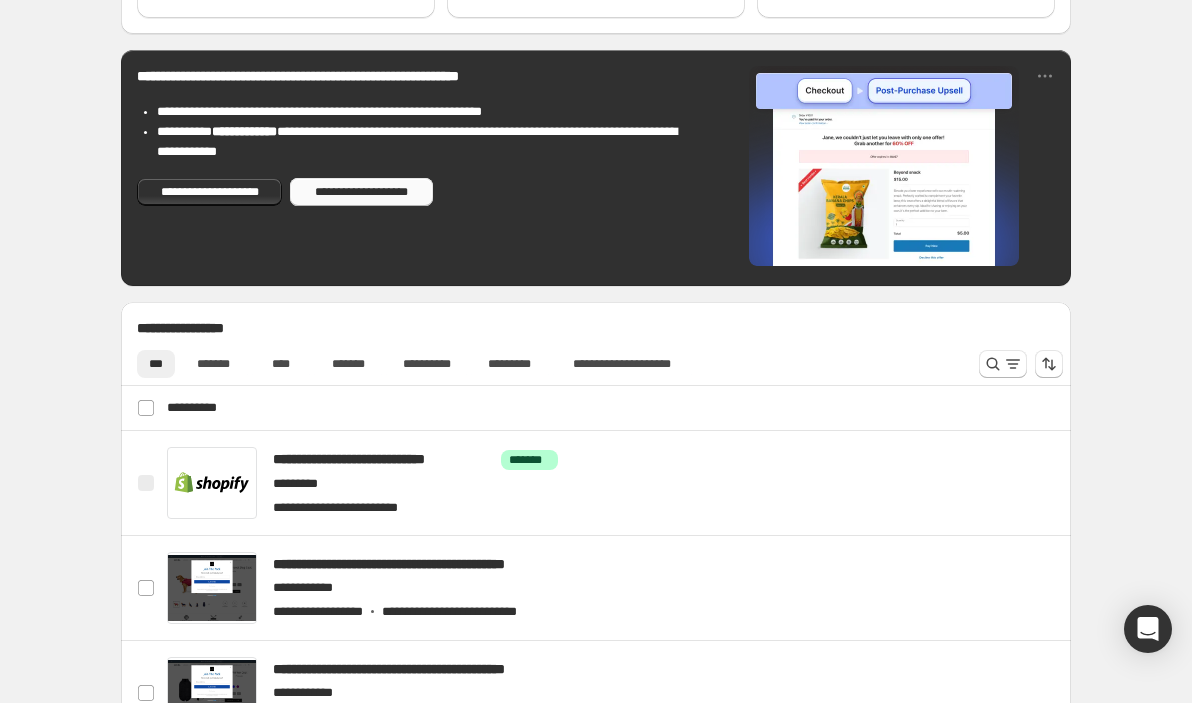 click on "**********" at bounding box center [361, 192] 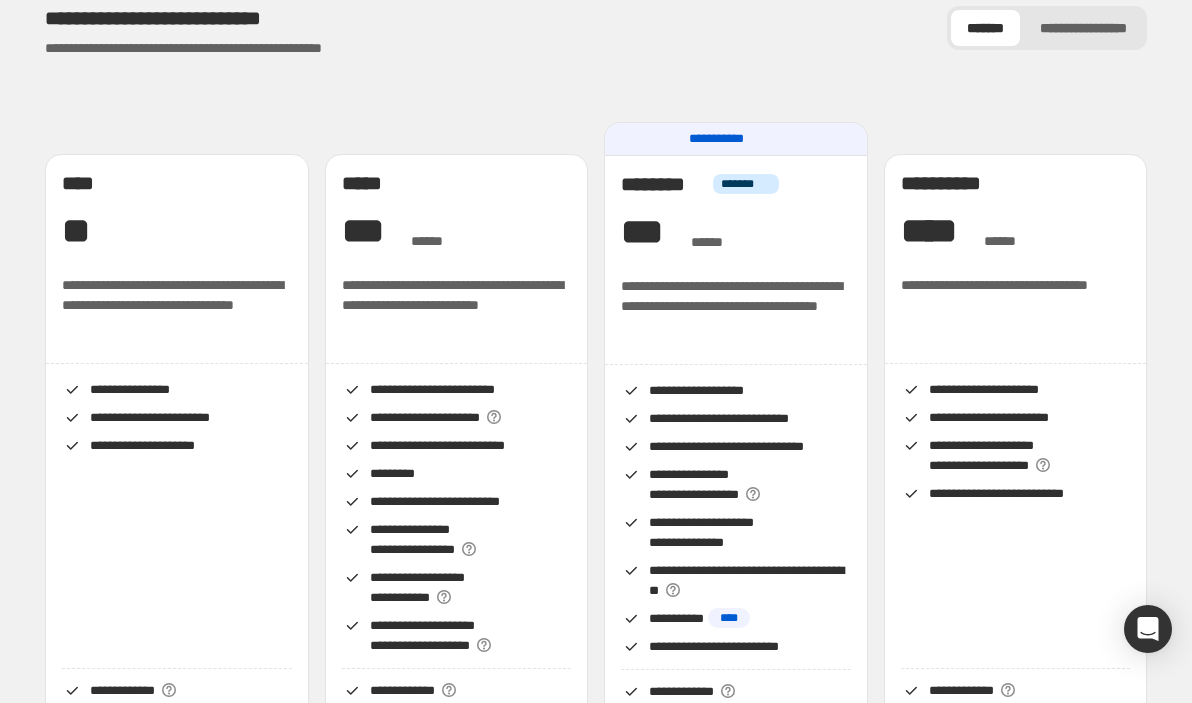 scroll, scrollTop: 73, scrollLeft: 0, axis: vertical 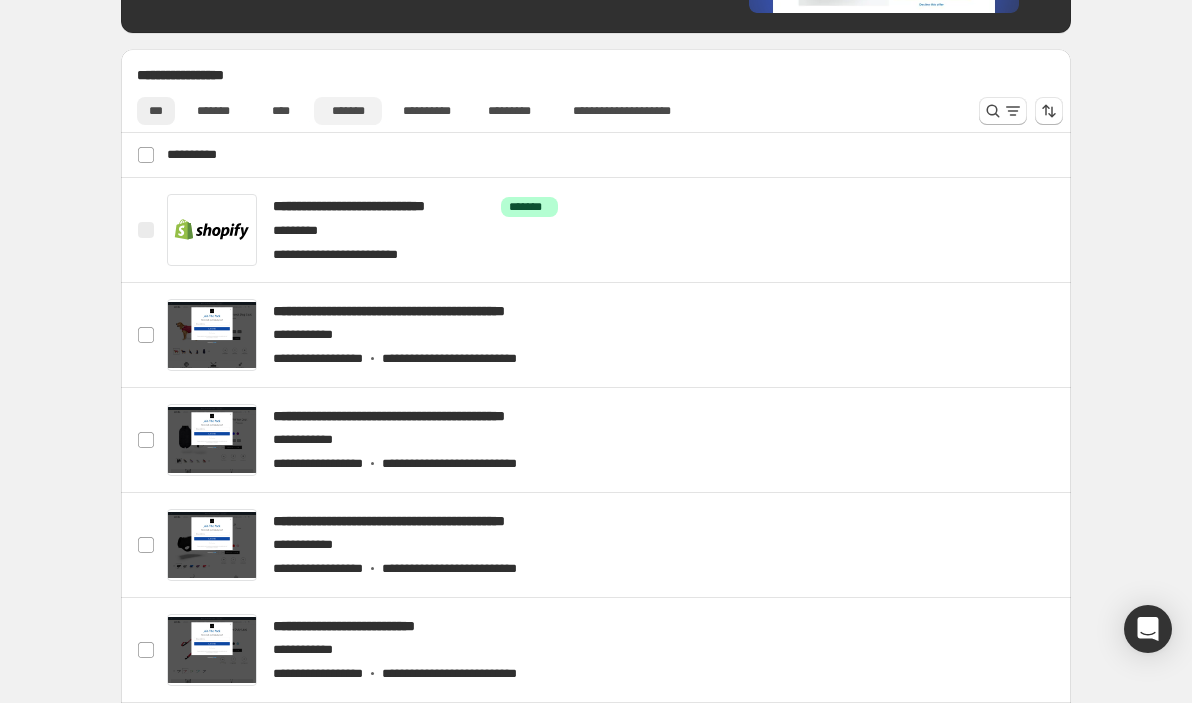 click on "*******" at bounding box center [348, 111] 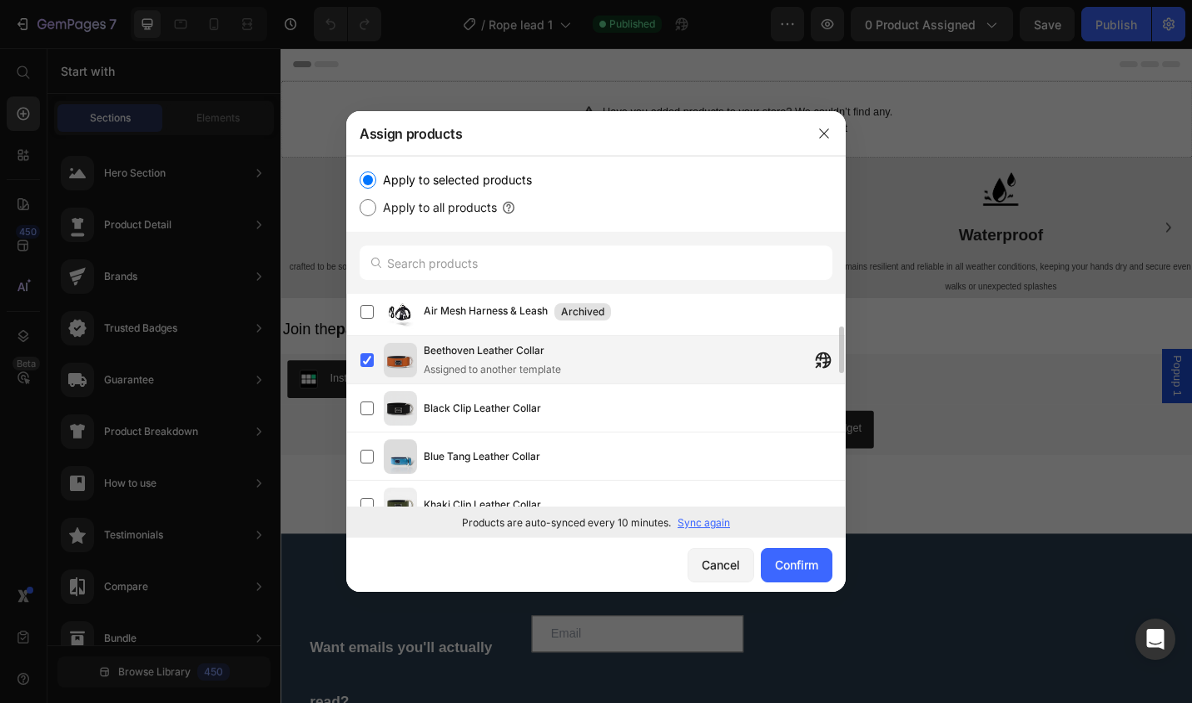 scroll, scrollTop: 826, scrollLeft: 0, axis: vertical 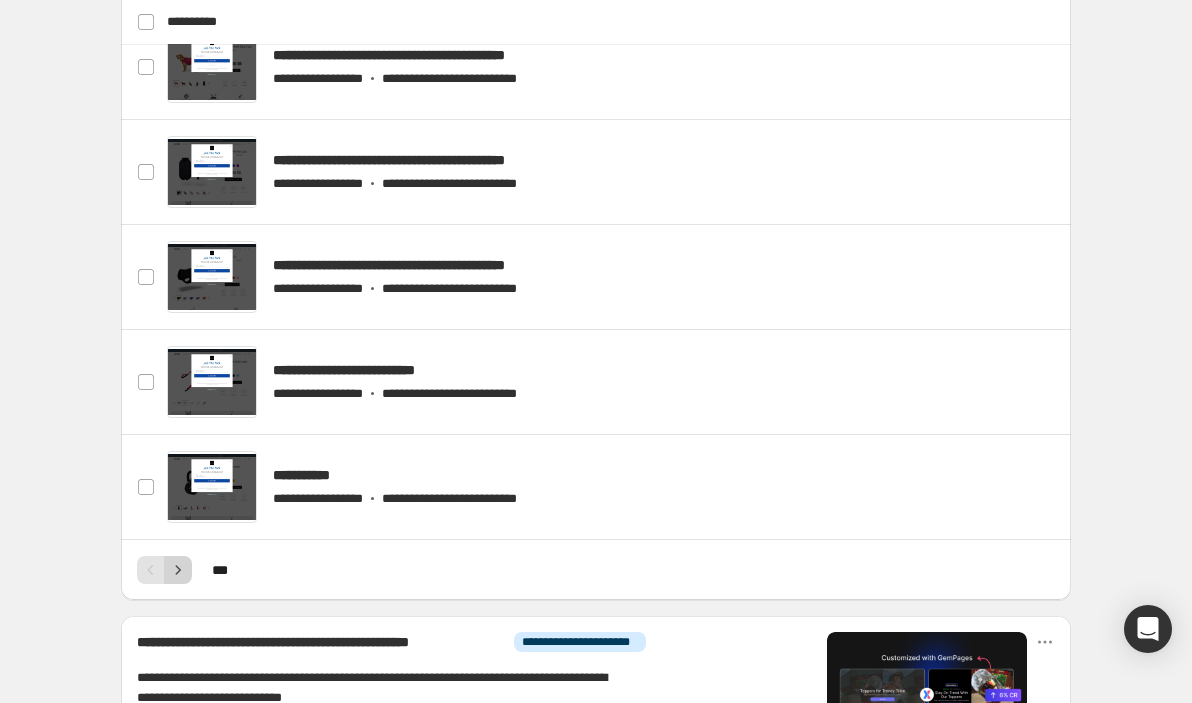 click 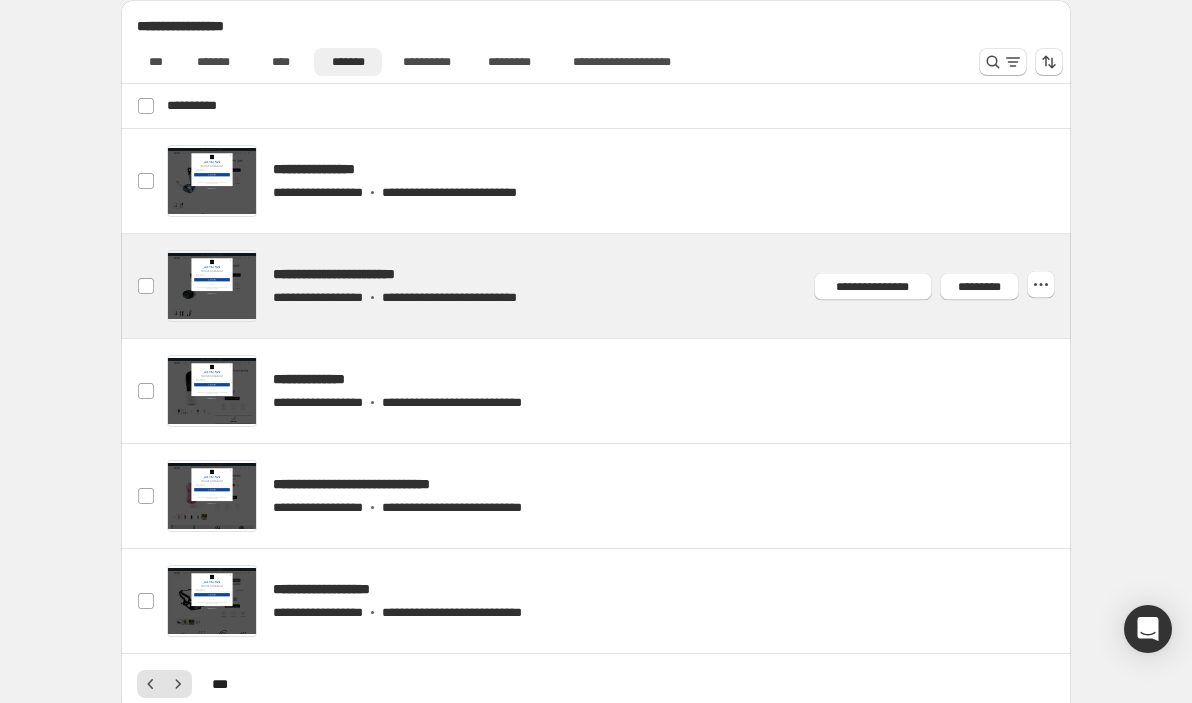scroll, scrollTop: 812, scrollLeft: 0, axis: vertical 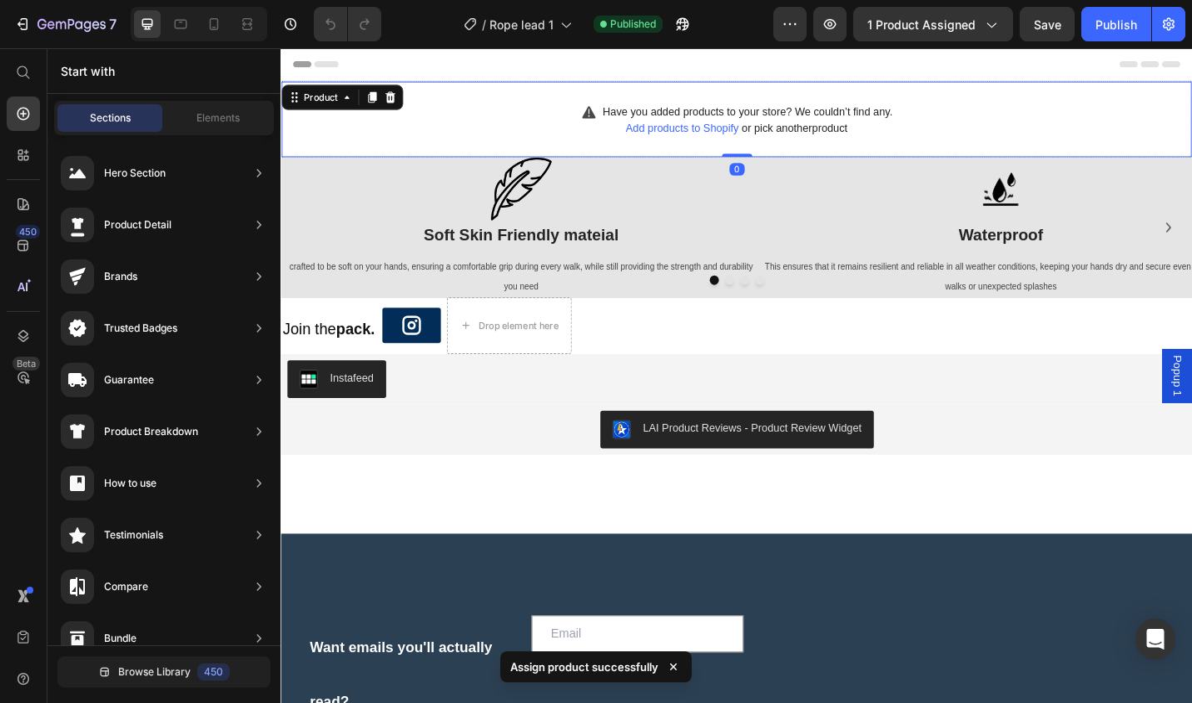 click at bounding box center (178, 584) 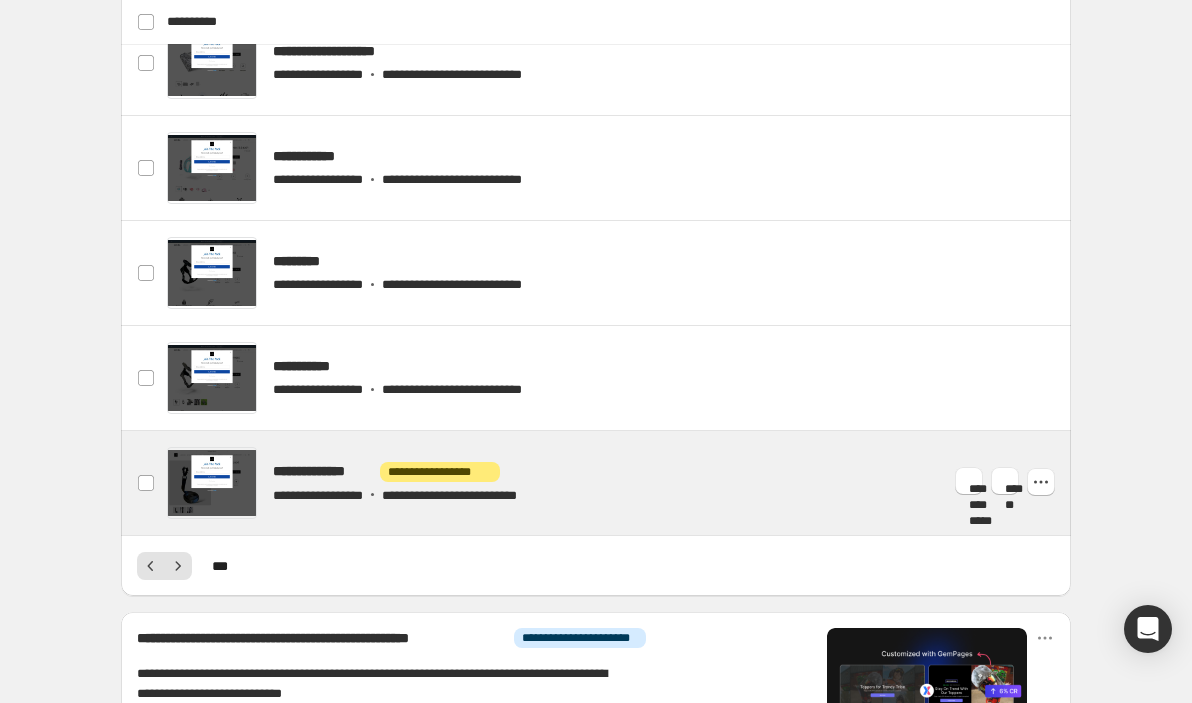 scroll, scrollTop: 831, scrollLeft: 0, axis: vertical 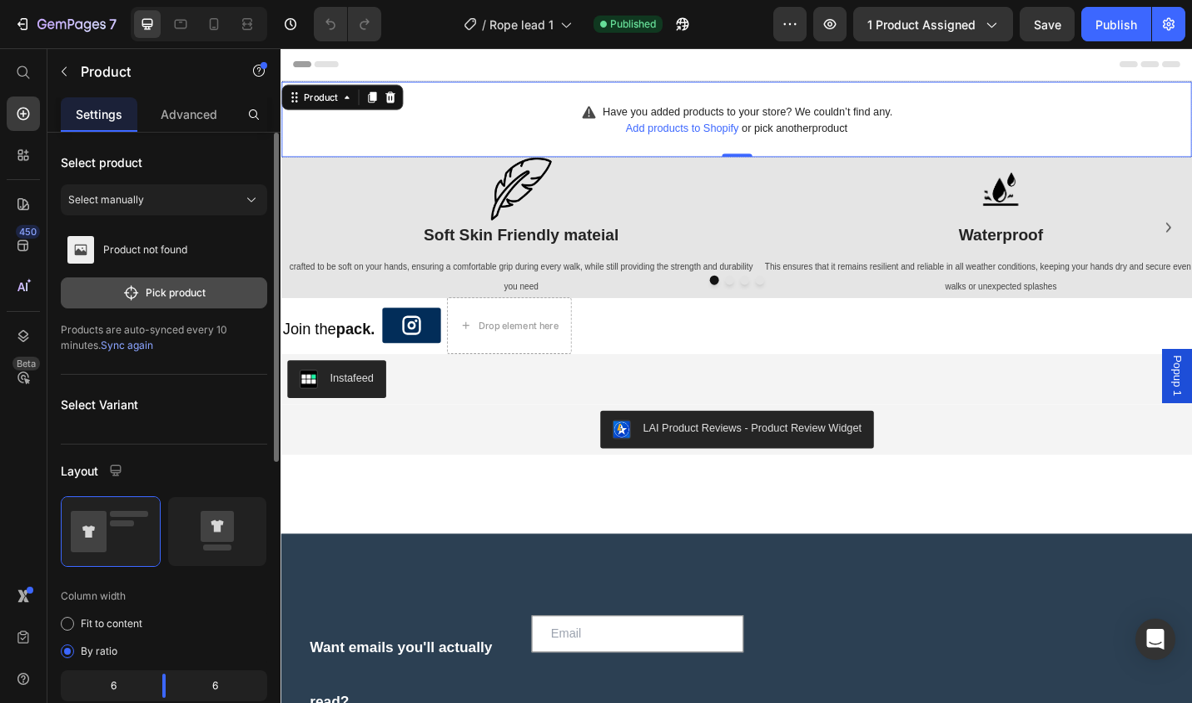 click 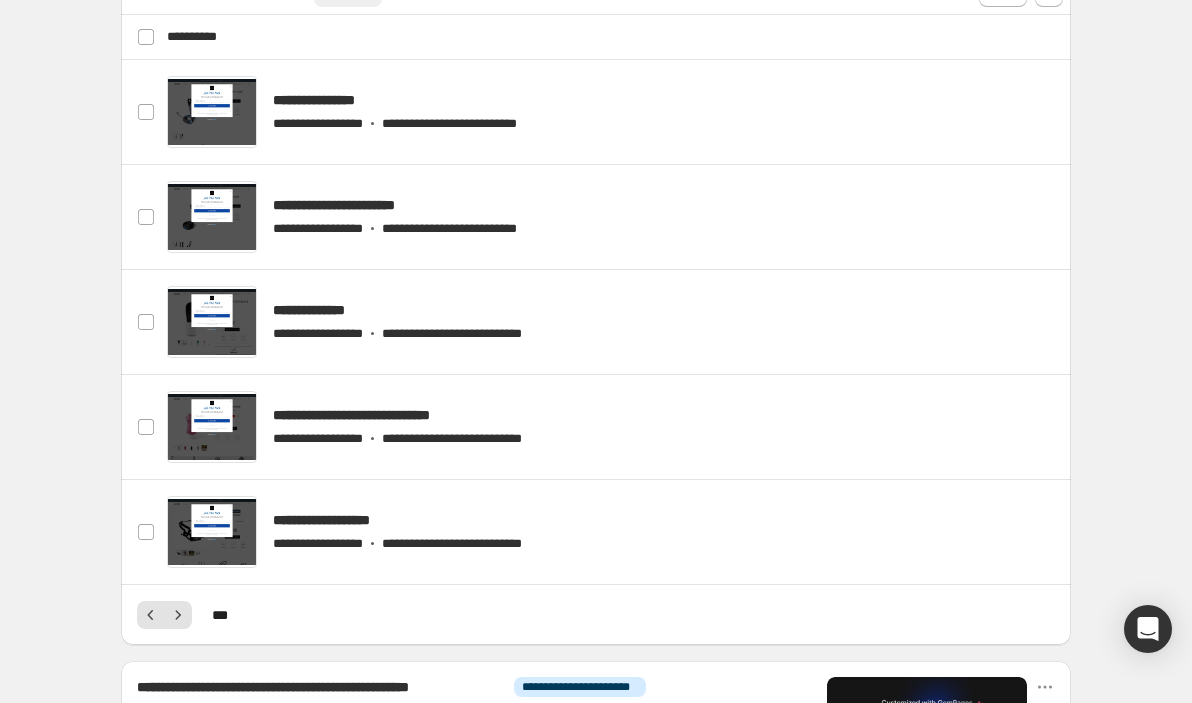 scroll, scrollTop: 712, scrollLeft: 0, axis: vertical 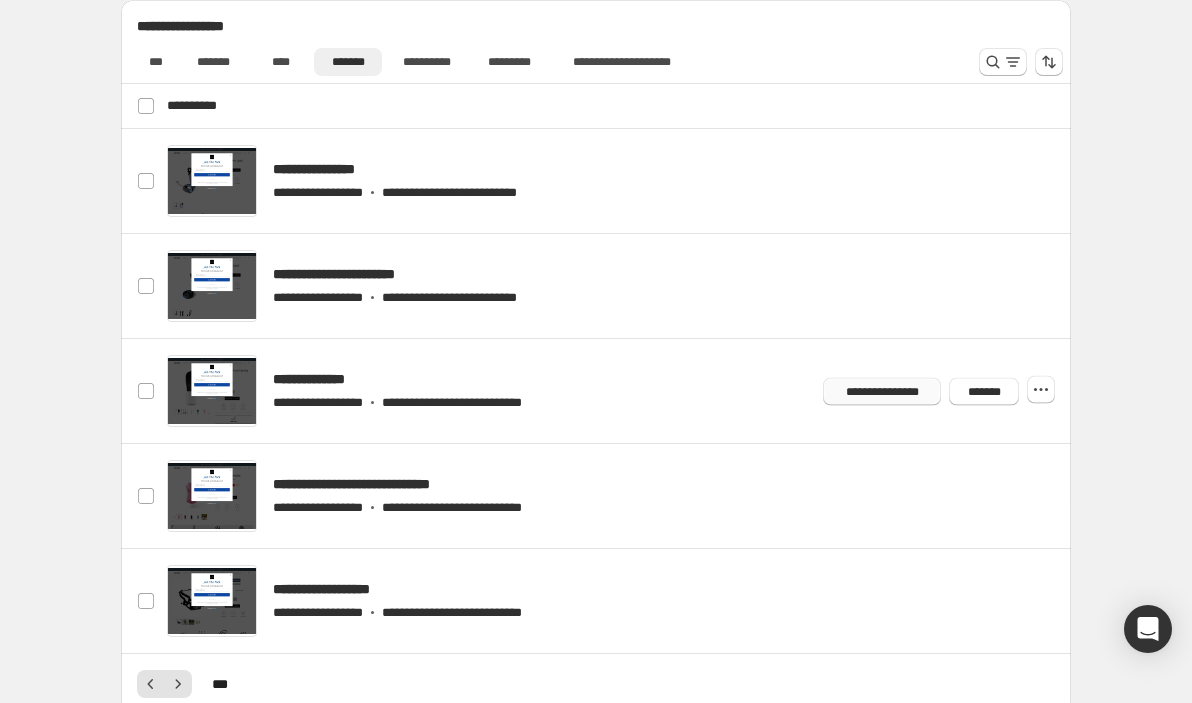 click on "**********" at bounding box center [882, 391] 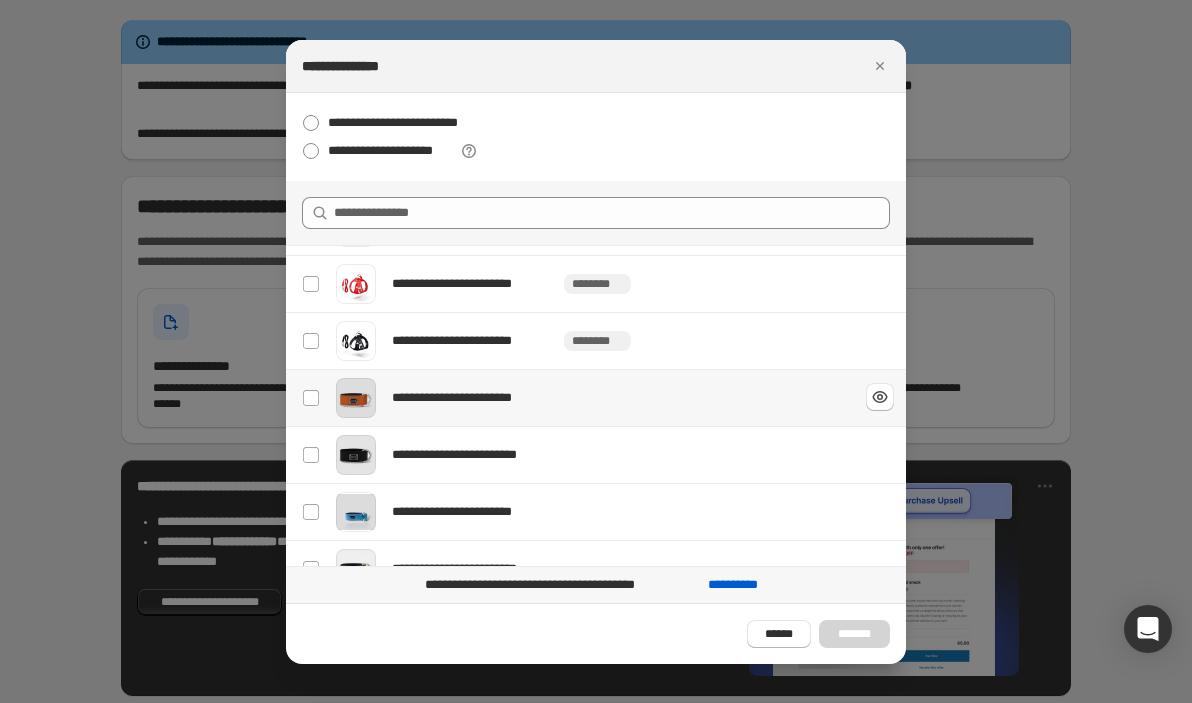 scroll, scrollTop: 133, scrollLeft: 0, axis: vertical 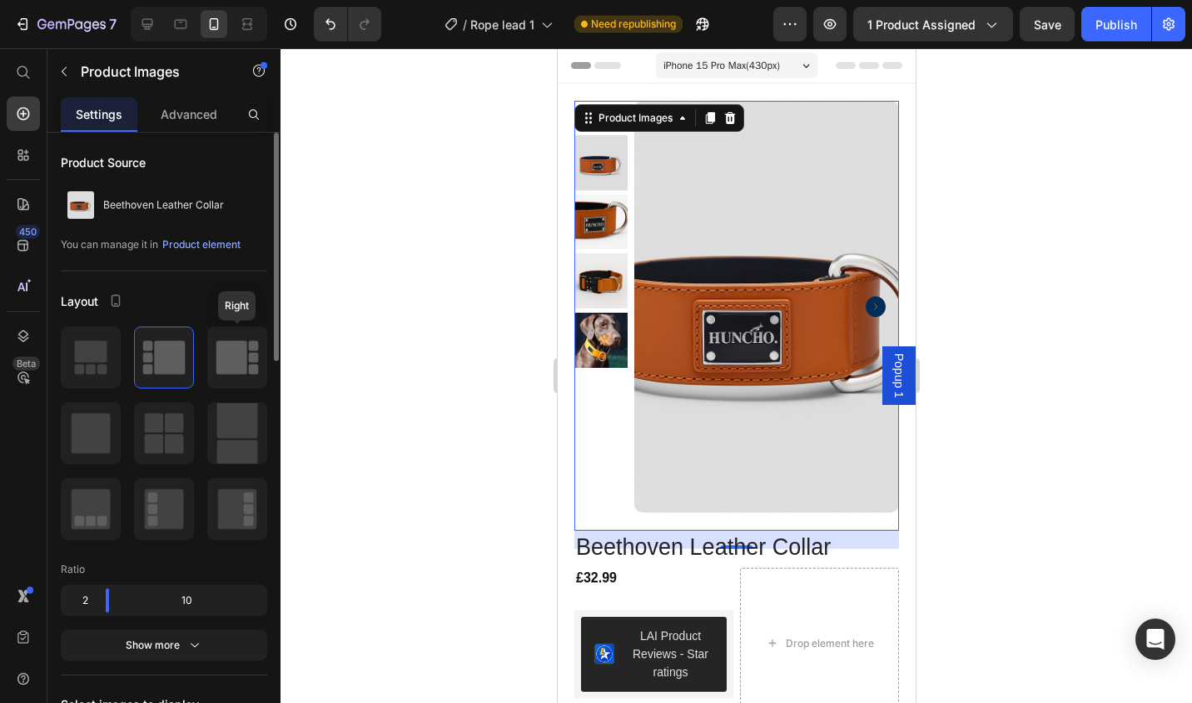 click at bounding box center (311, 369) 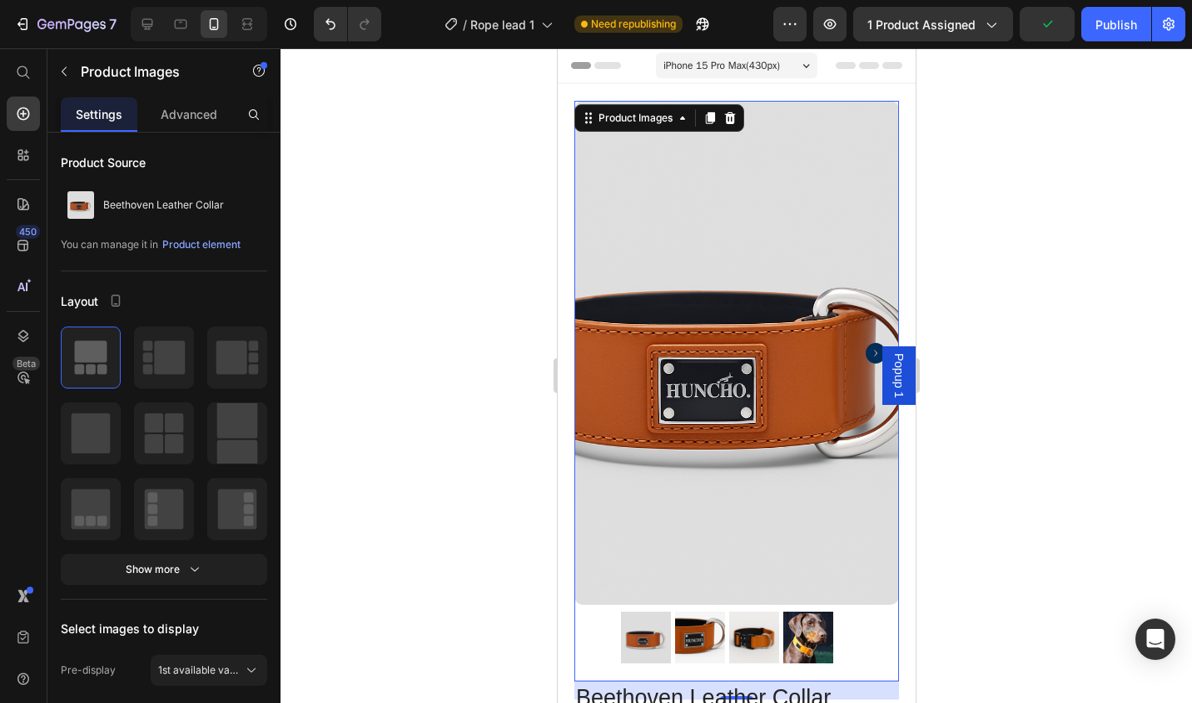 click on "*******" at bounding box center [854, 634] 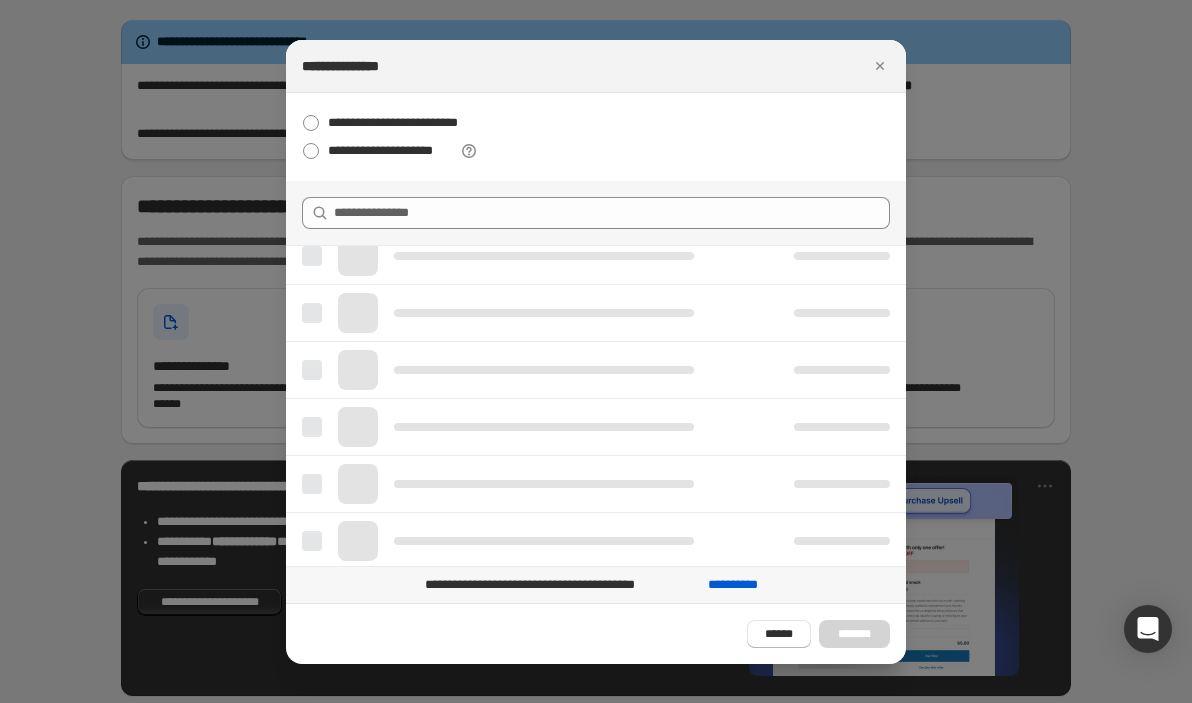 scroll, scrollTop: 0, scrollLeft: 0, axis: both 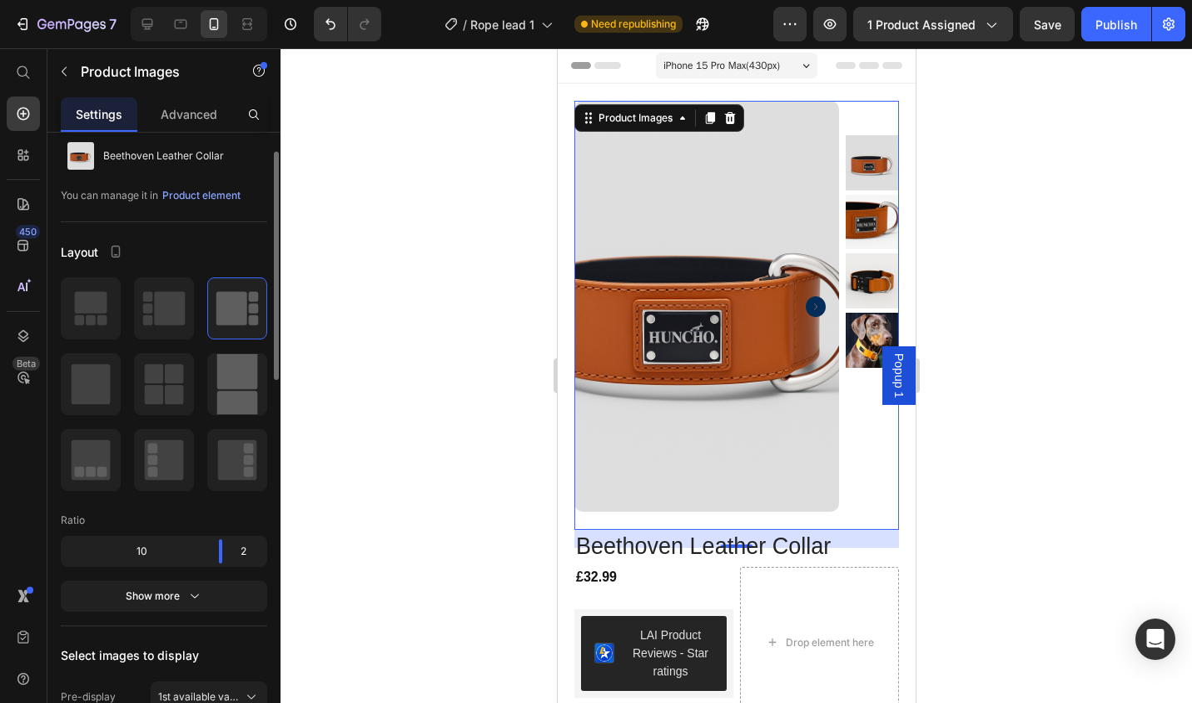 click 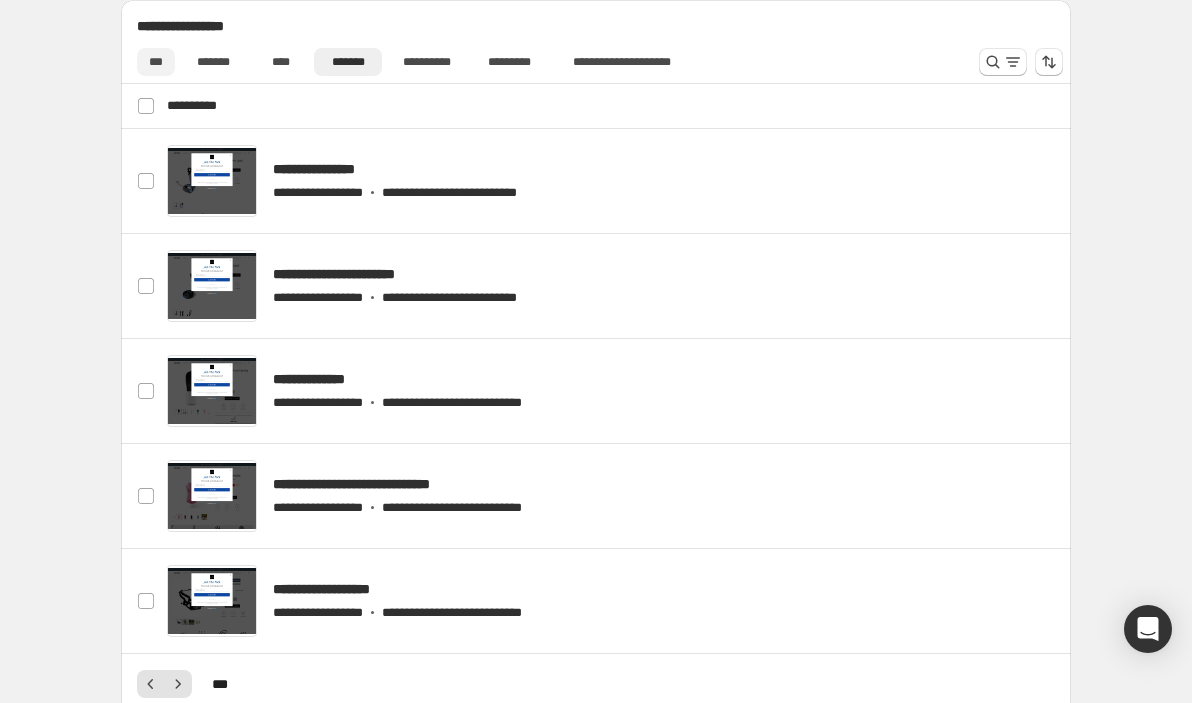 click on "***" at bounding box center (156, 62) 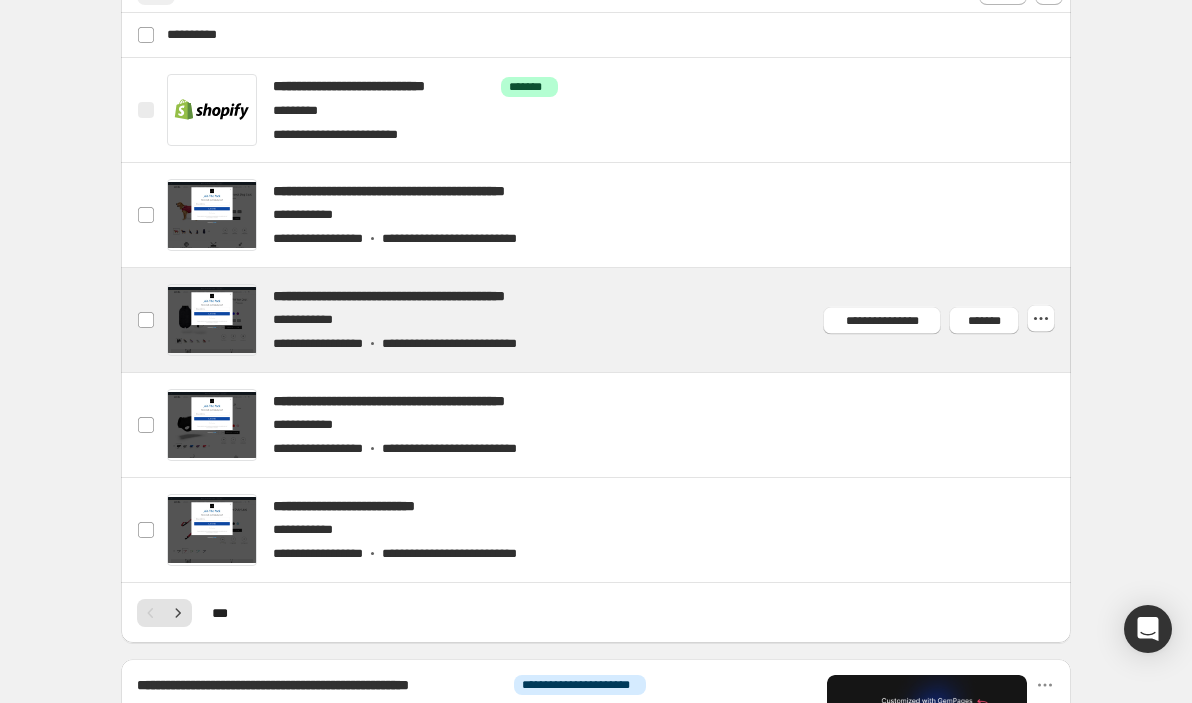 scroll, scrollTop: 787, scrollLeft: 0, axis: vertical 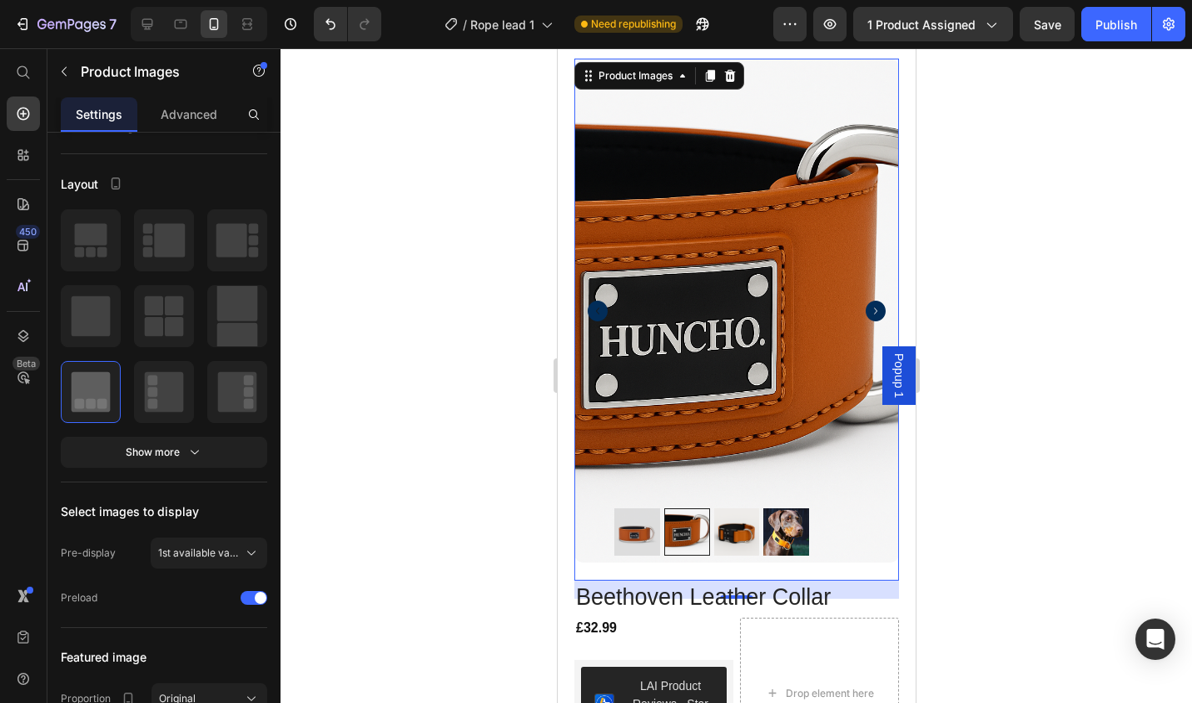 click 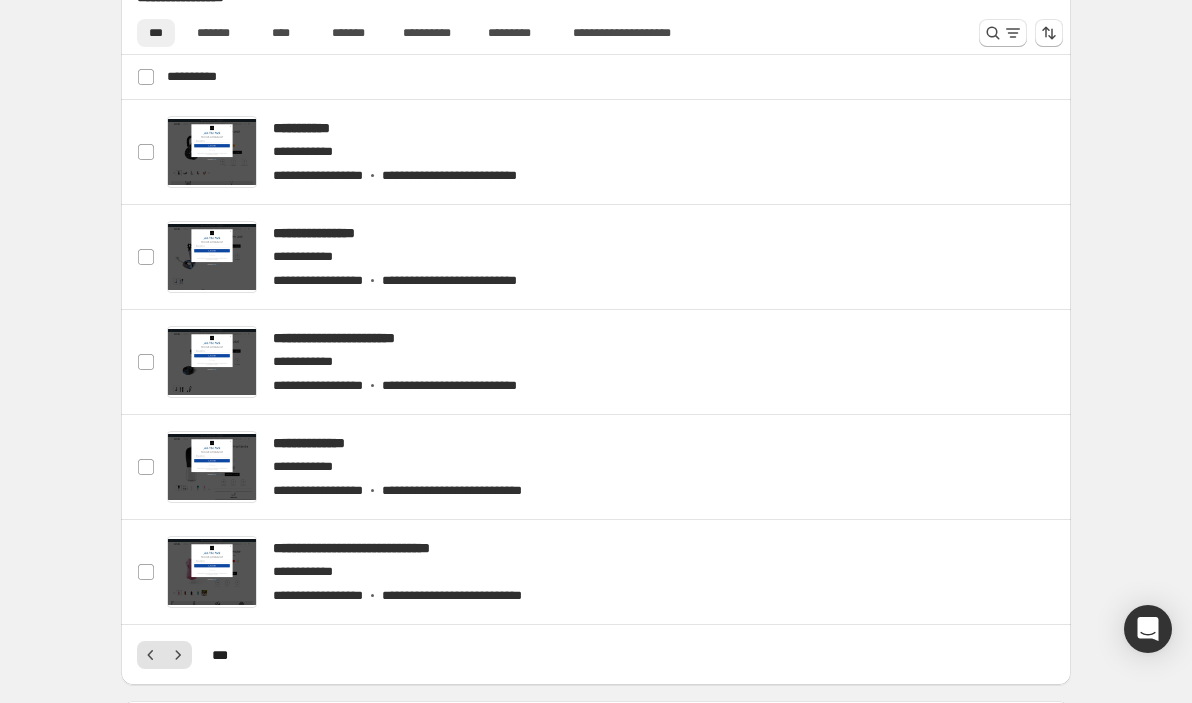 scroll, scrollTop: 712, scrollLeft: 0, axis: vertical 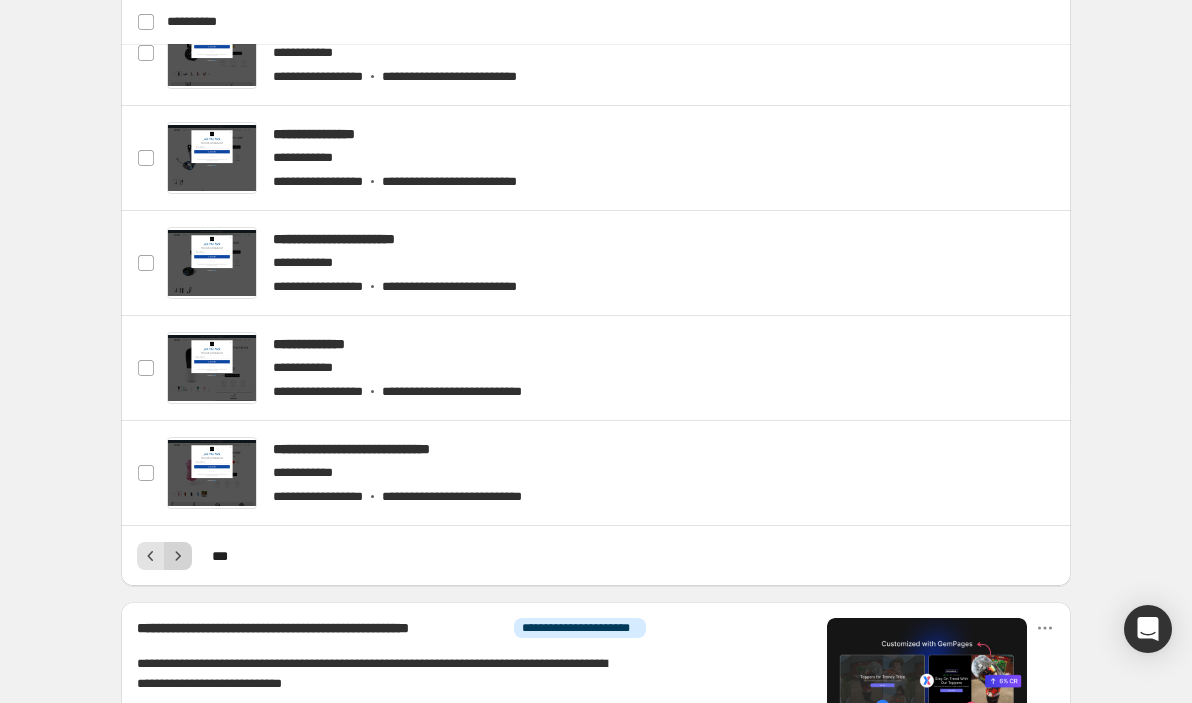 click 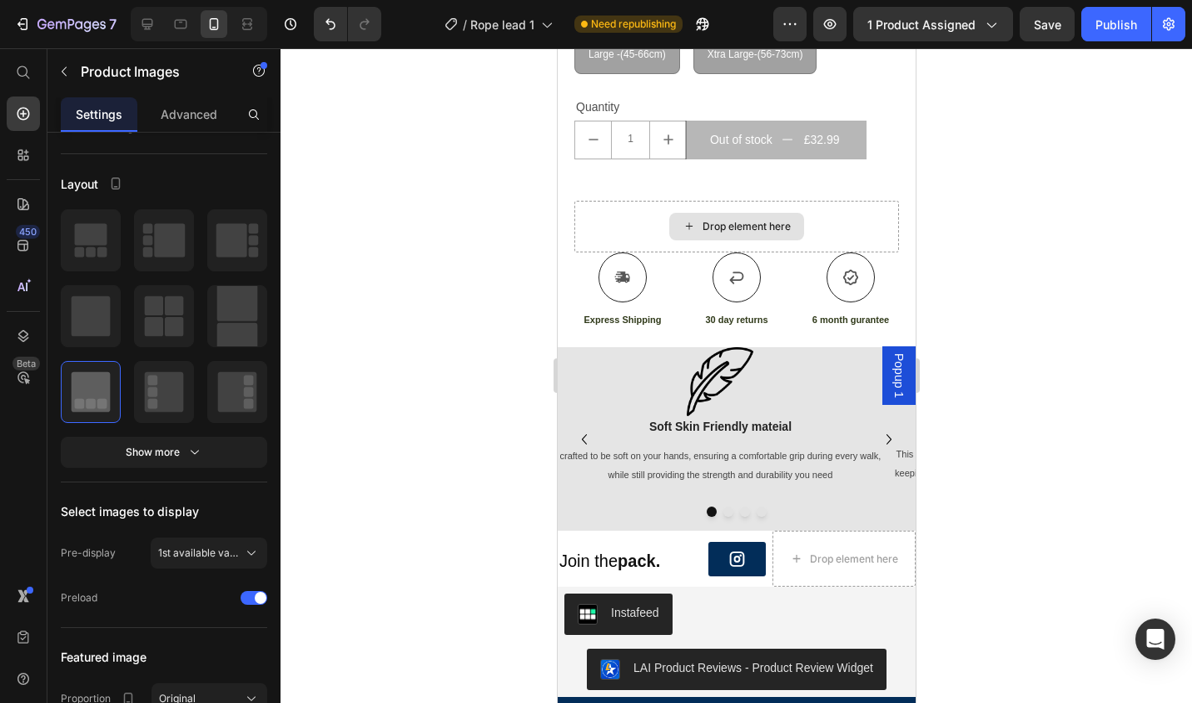 scroll, scrollTop: 712, scrollLeft: 0, axis: vertical 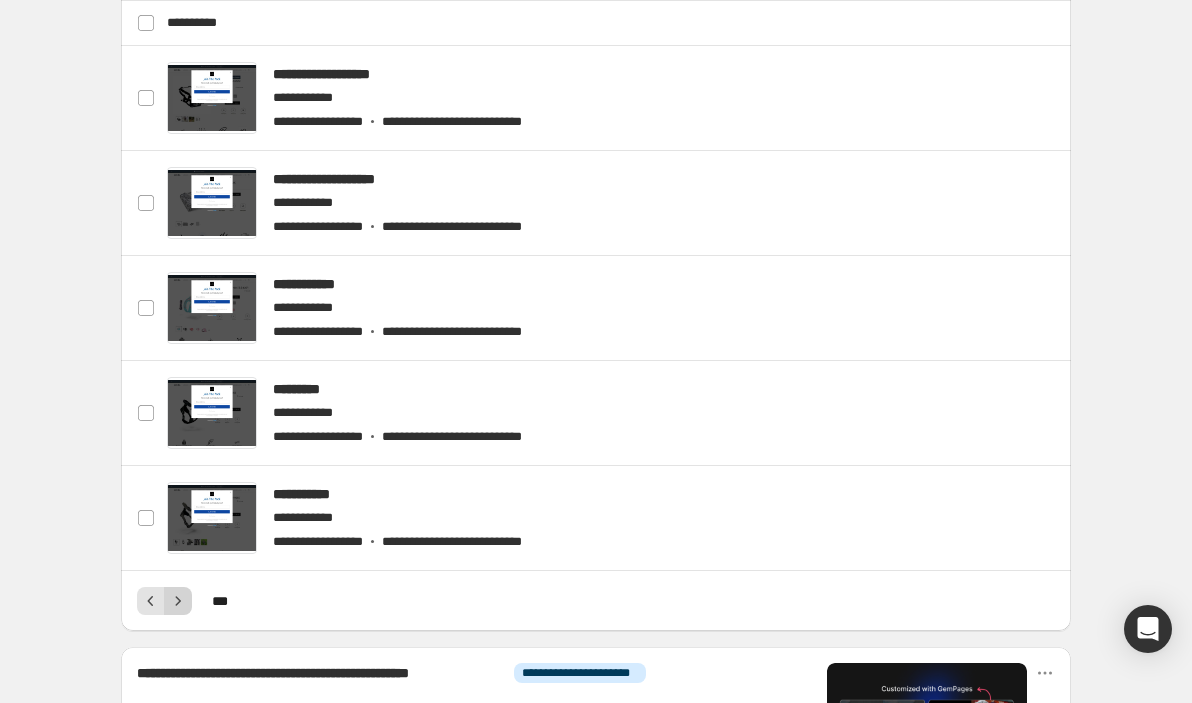 click 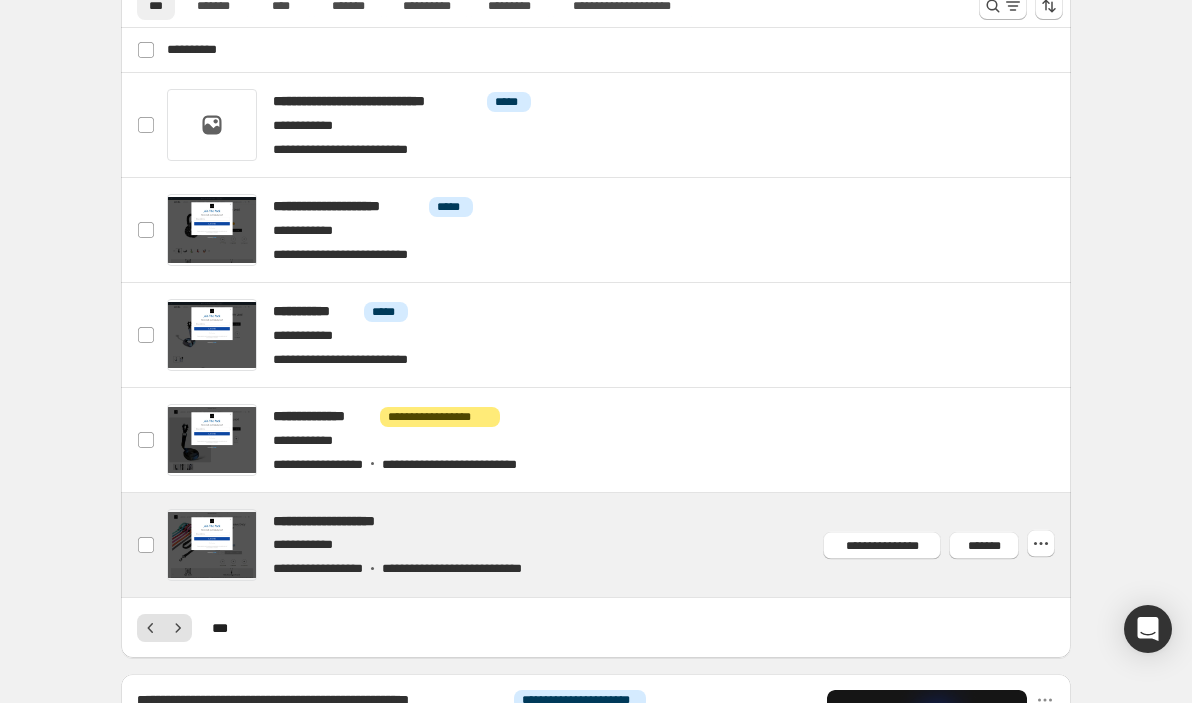 scroll, scrollTop: 782, scrollLeft: 0, axis: vertical 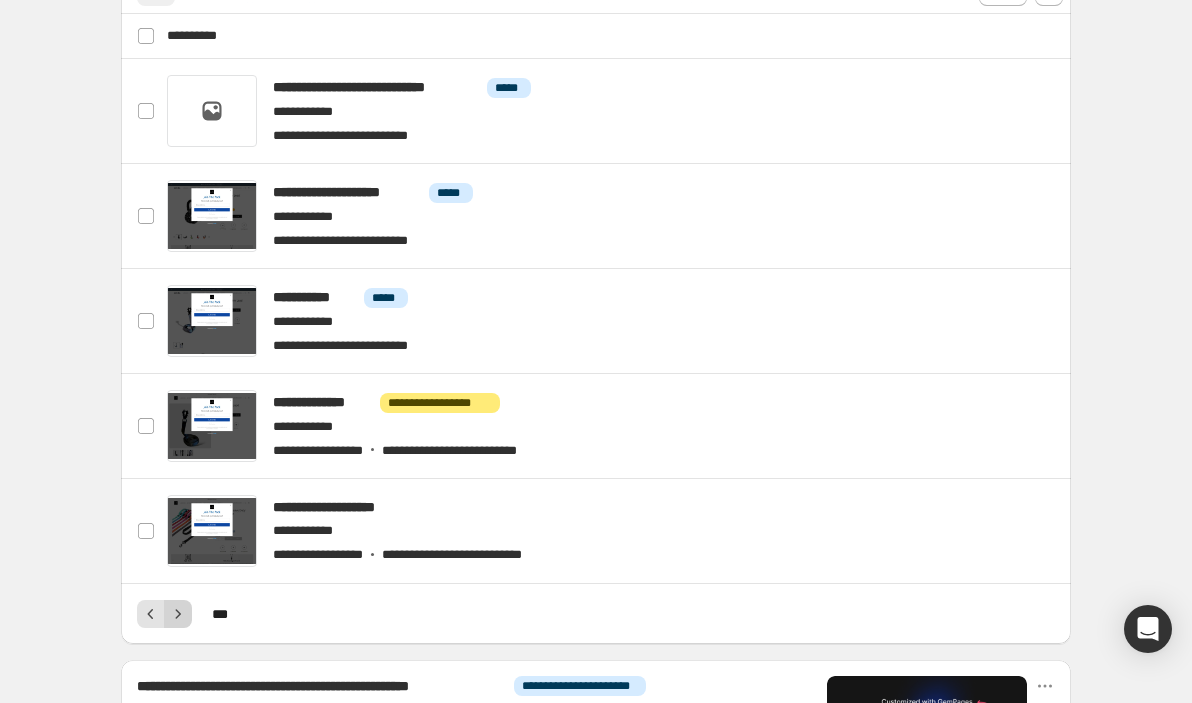 click 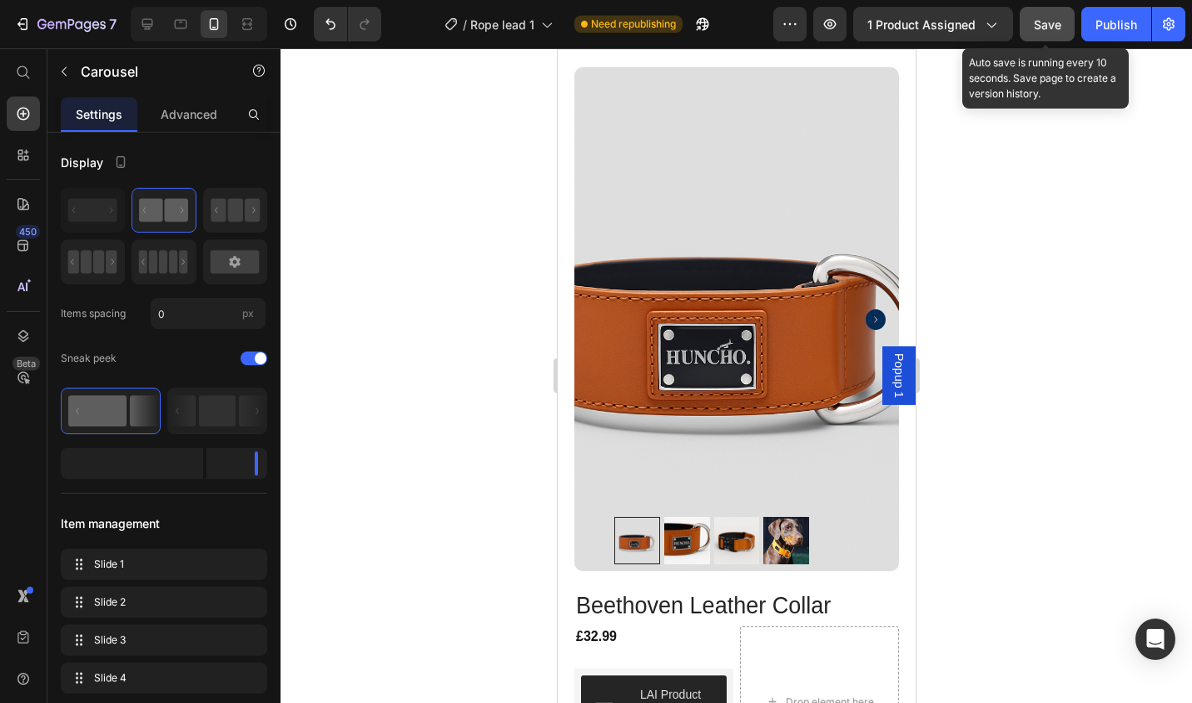 scroll, scrollTop: 712, scrollLeft: 0, axis: vertical 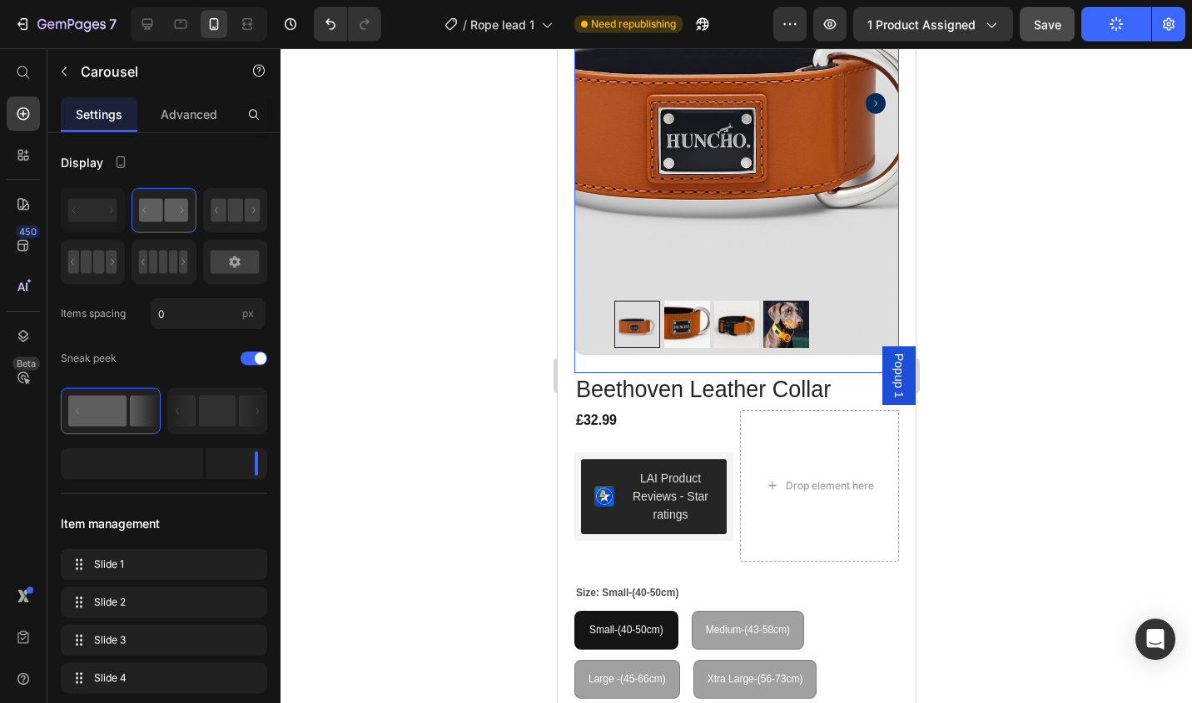 click 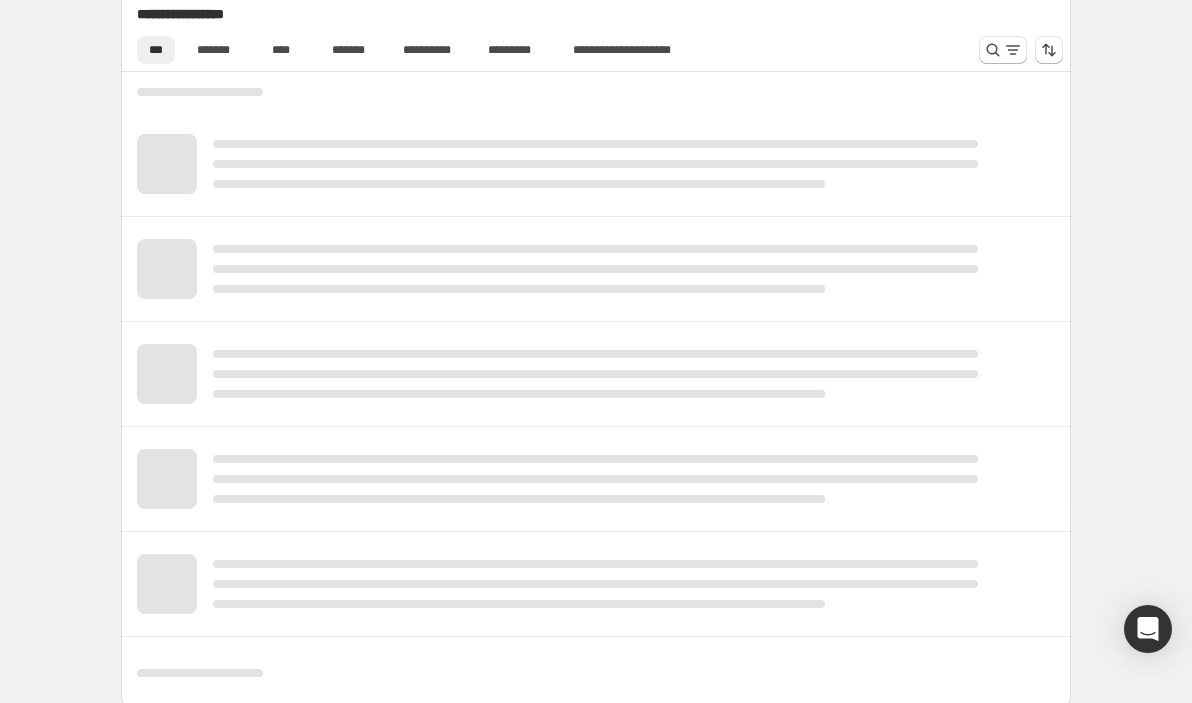 scroll, scrollTop: 712, scrollLeft: 0, axis: vertical 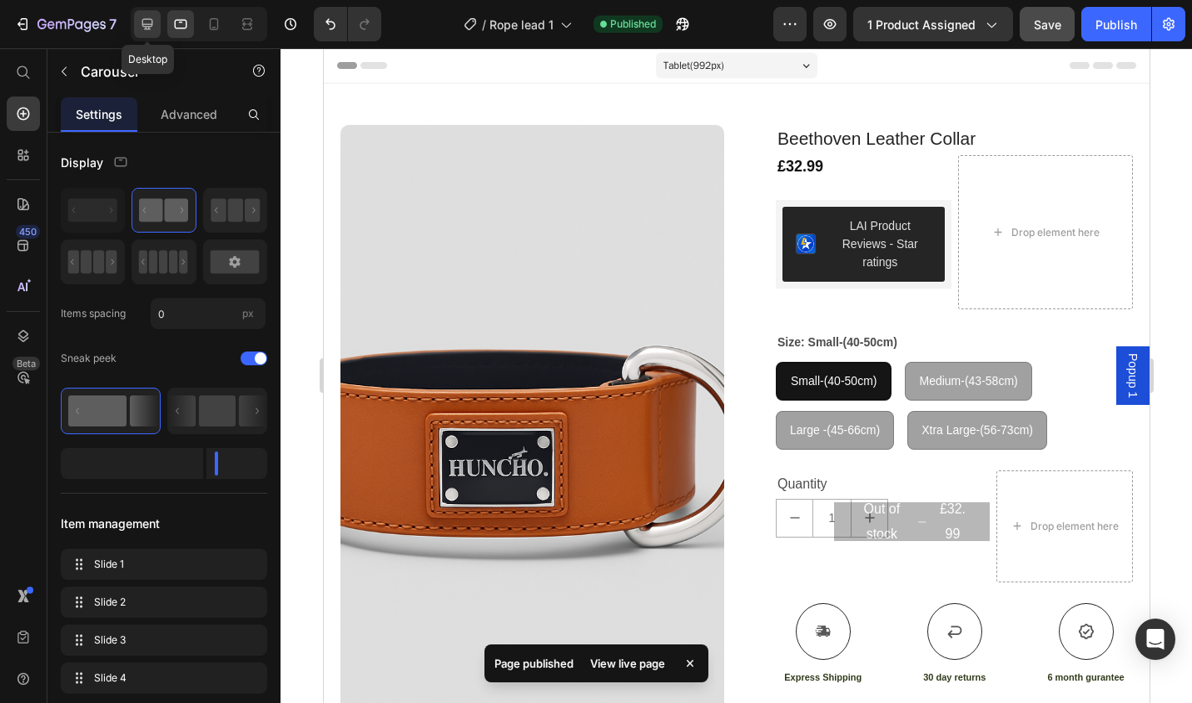click on "**********" at bounding box center [596, 20] 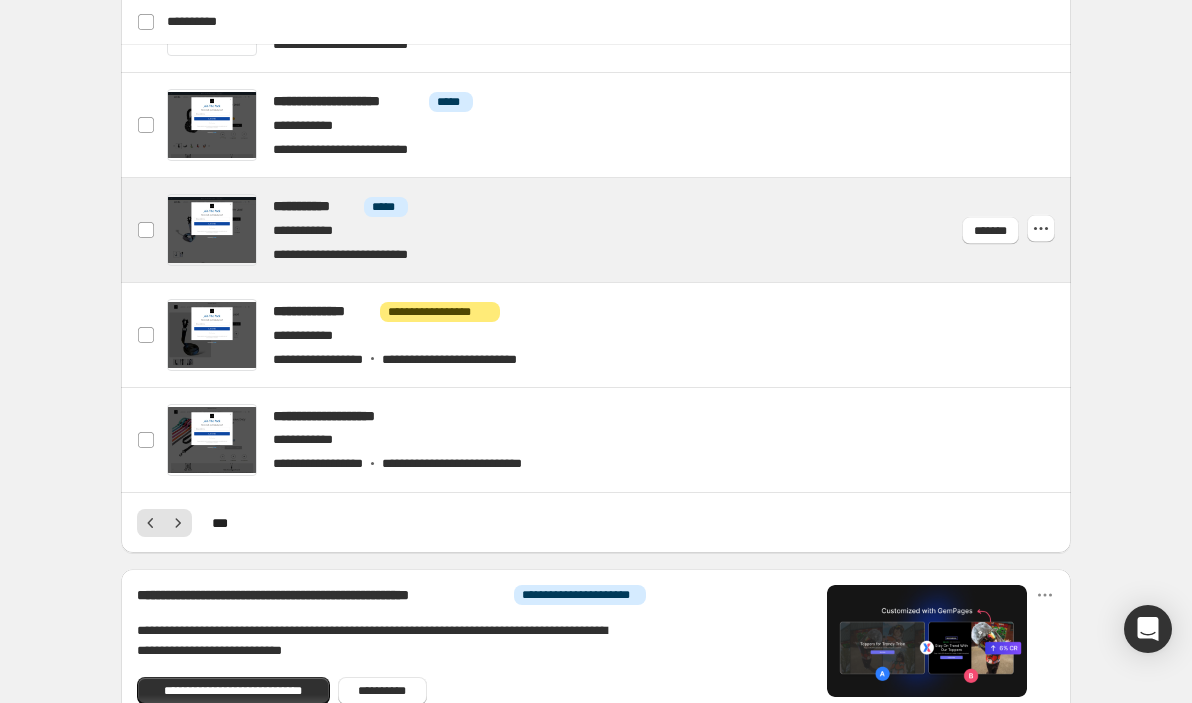 scroll, scrollTop: 900, scrollLeft: 0, axis: vertical 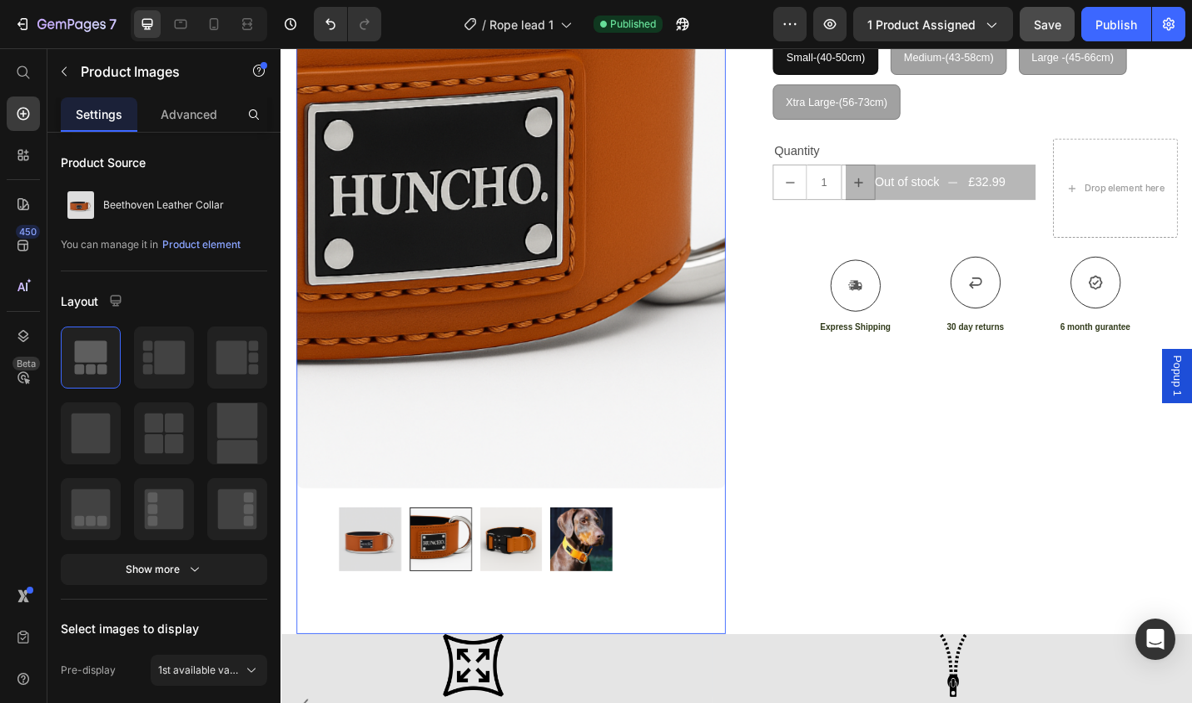 click 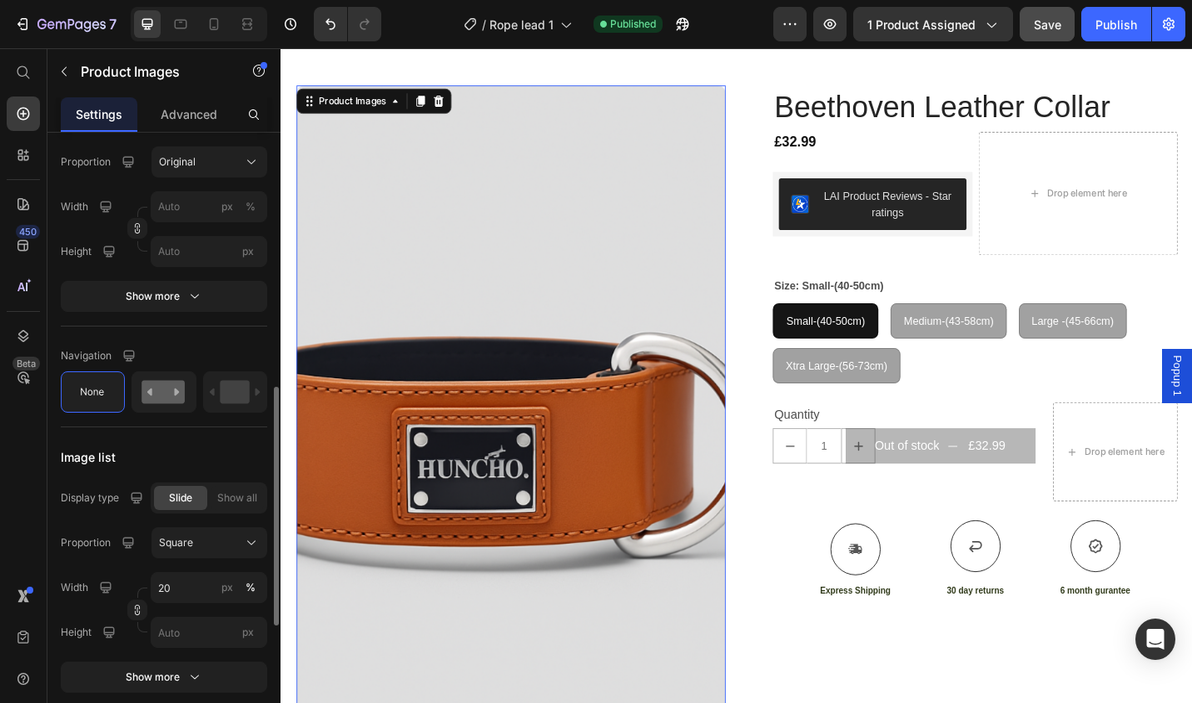 click at bounding box center (151, 529) 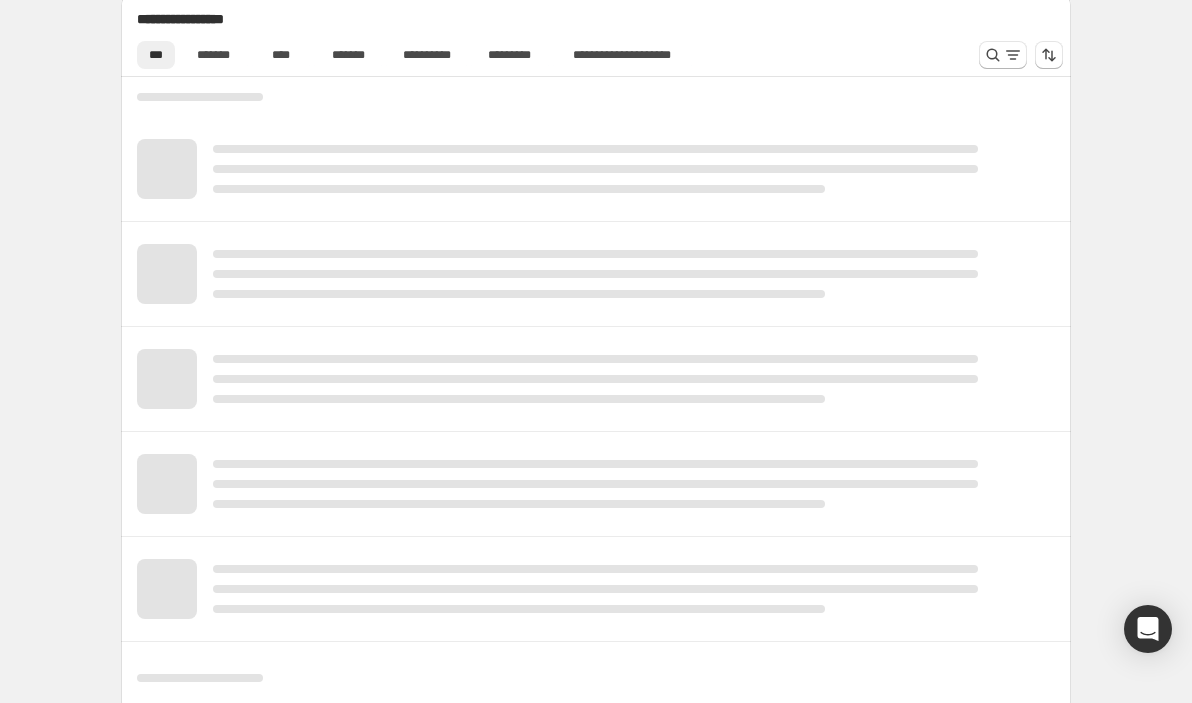 scroll, scrollTop: 712, scrollLeft: 0, axis: vertical 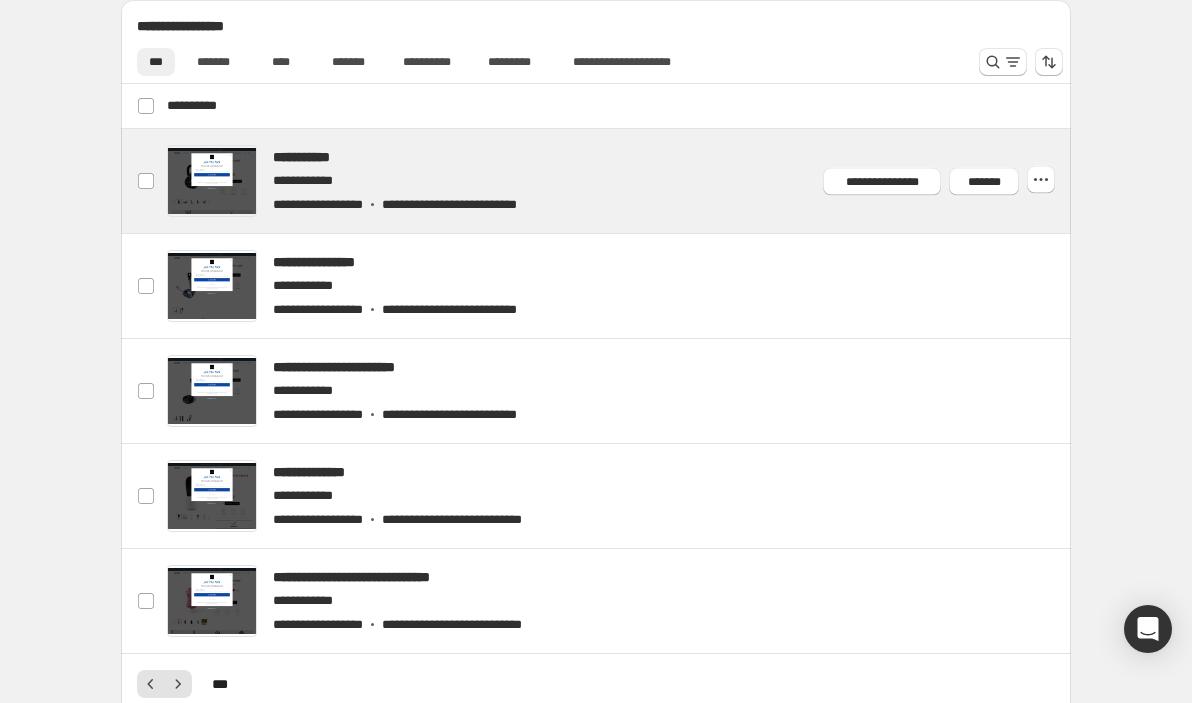 click at bounding box center [620, 181] 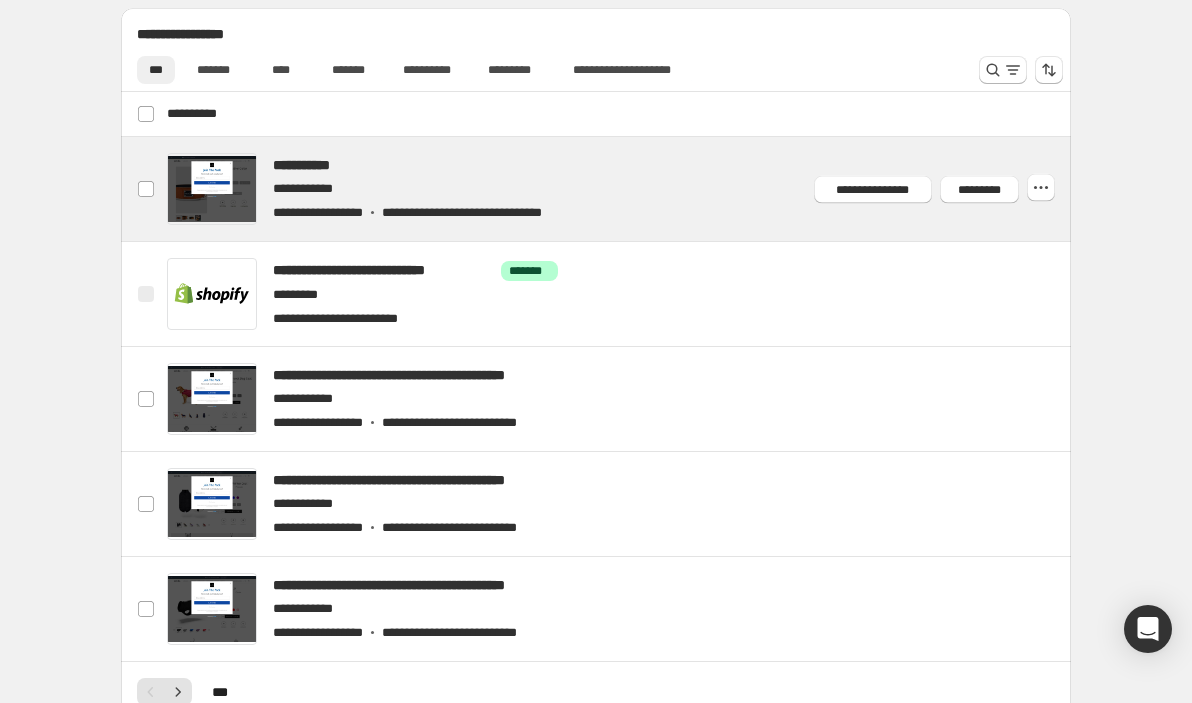 scroll, scrollTop: 708, scrollLeft: 0, axis: vertical 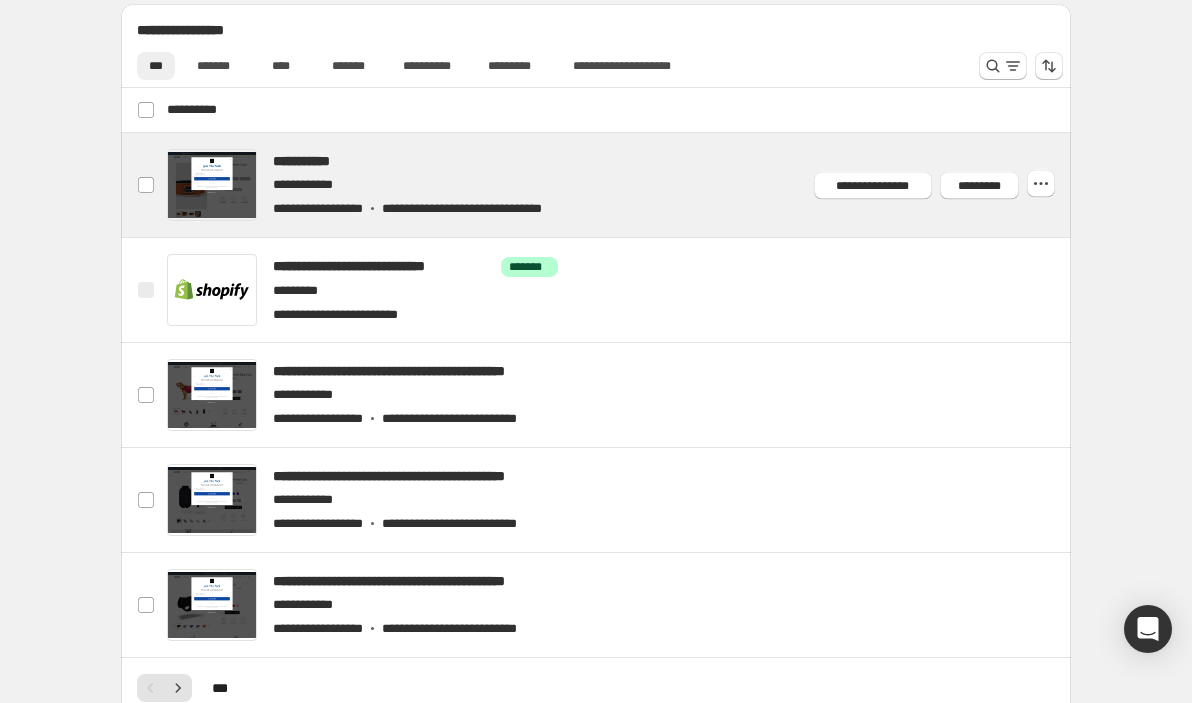 click at bounding box center (620, 185) 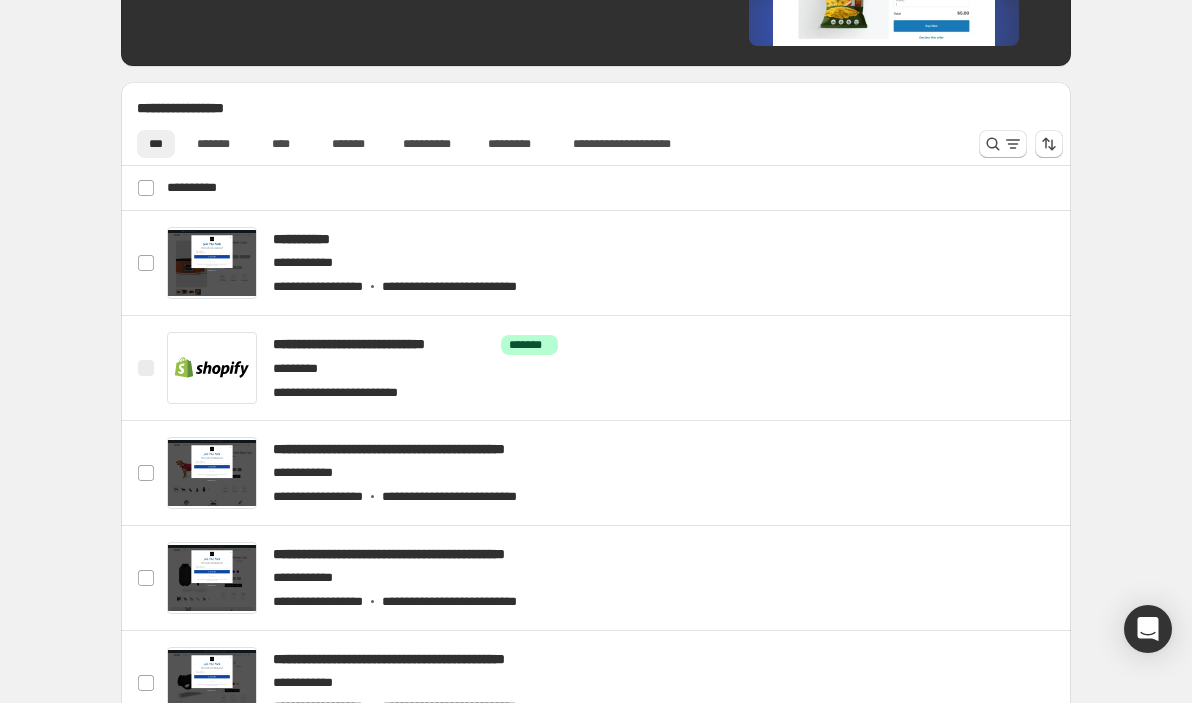 scroll, scrollTop: 631, scrollLeft: 0, axis: vertical 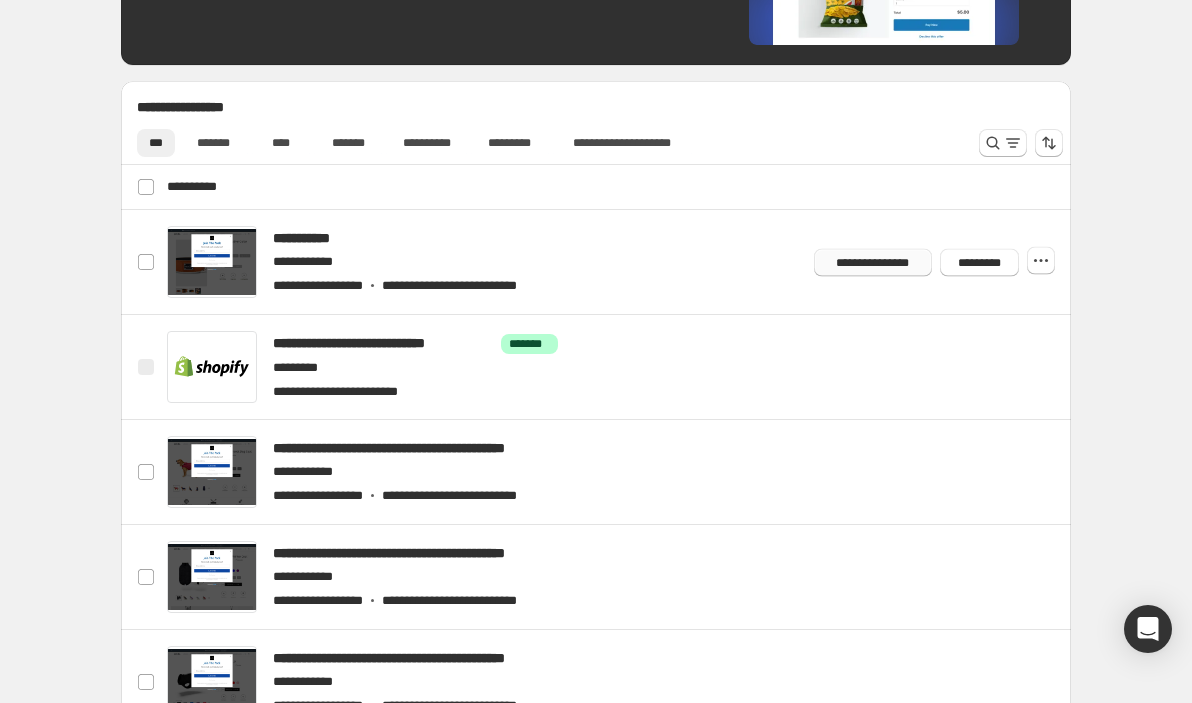 click on "**********" at bounding box center (873, 262) 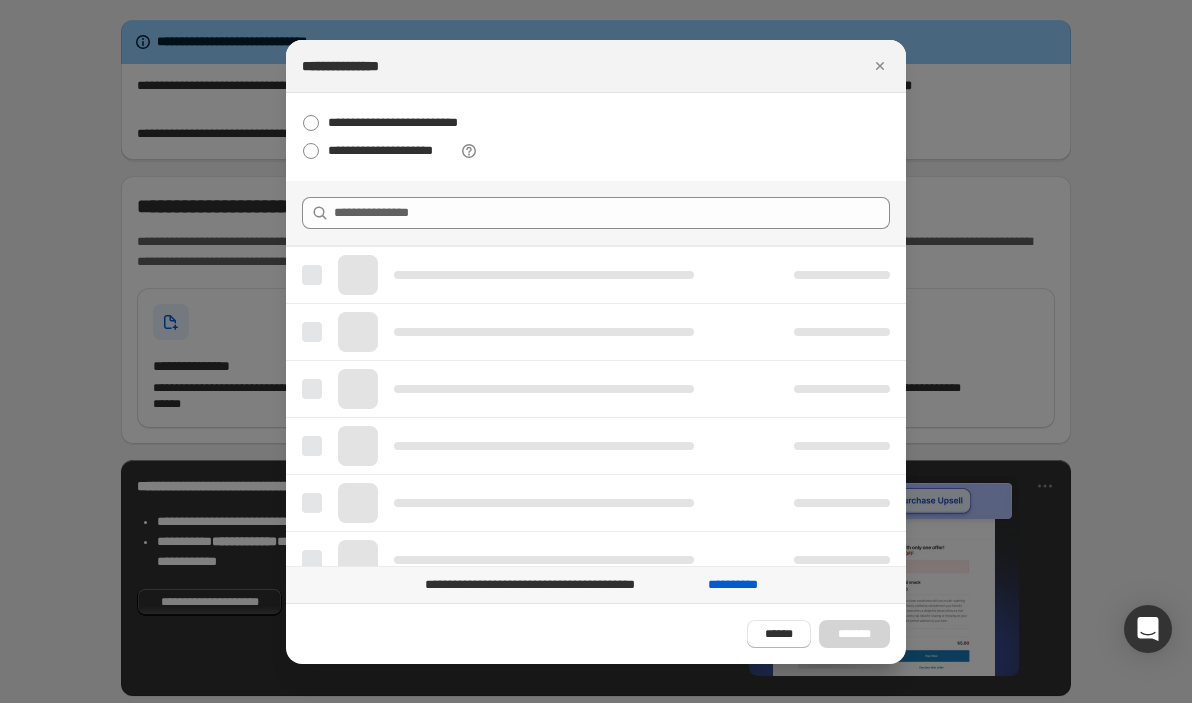 scroll, scrollTop: 0, scrollLeft: 0, axis: both 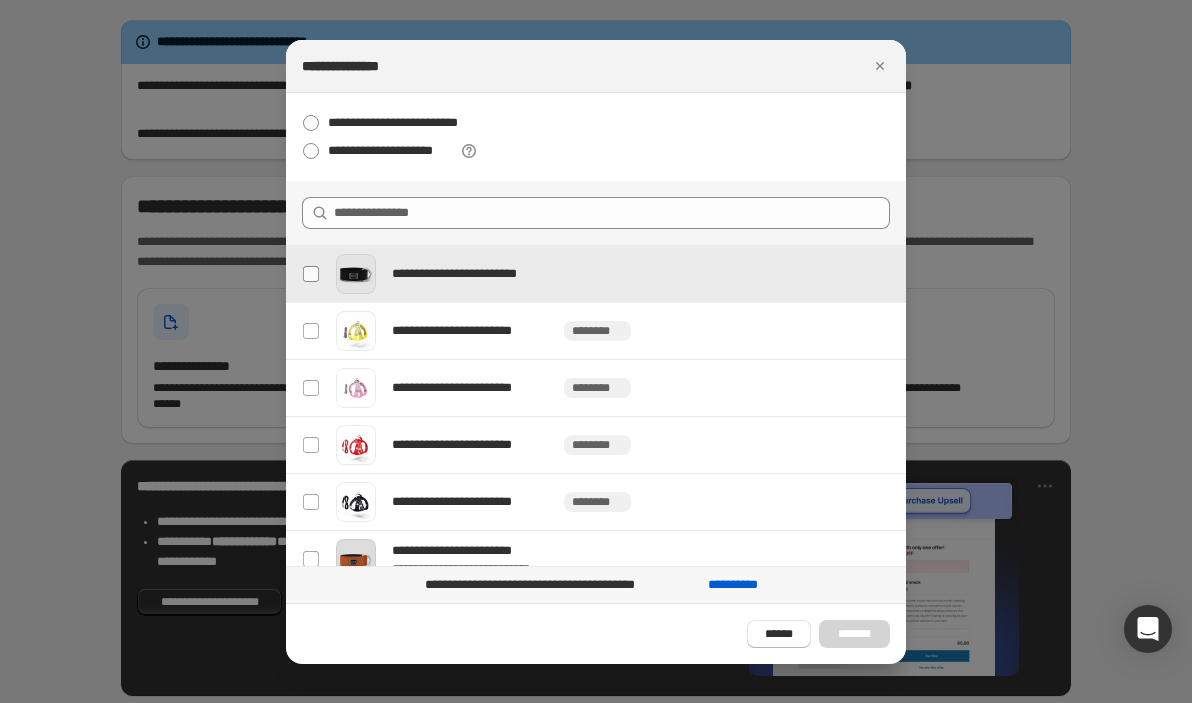 click at bounding box center (311, 274) 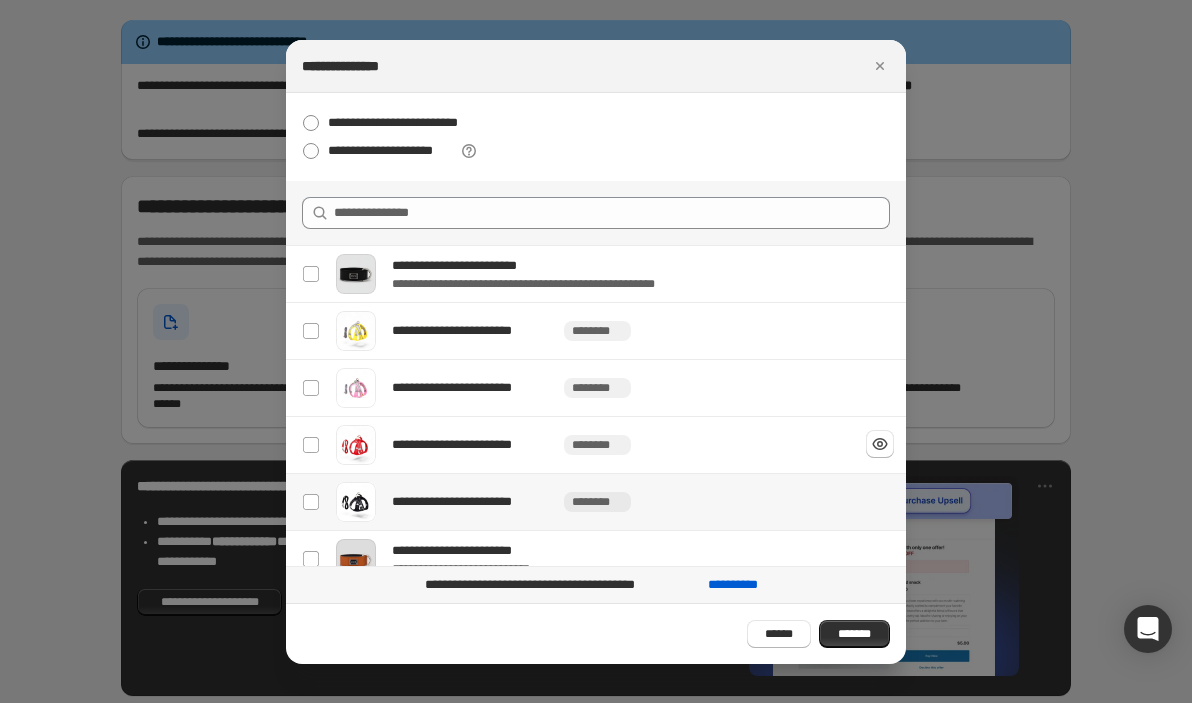 scroll, scrollTop: 175, scrollLeft: 0, axis: vertical 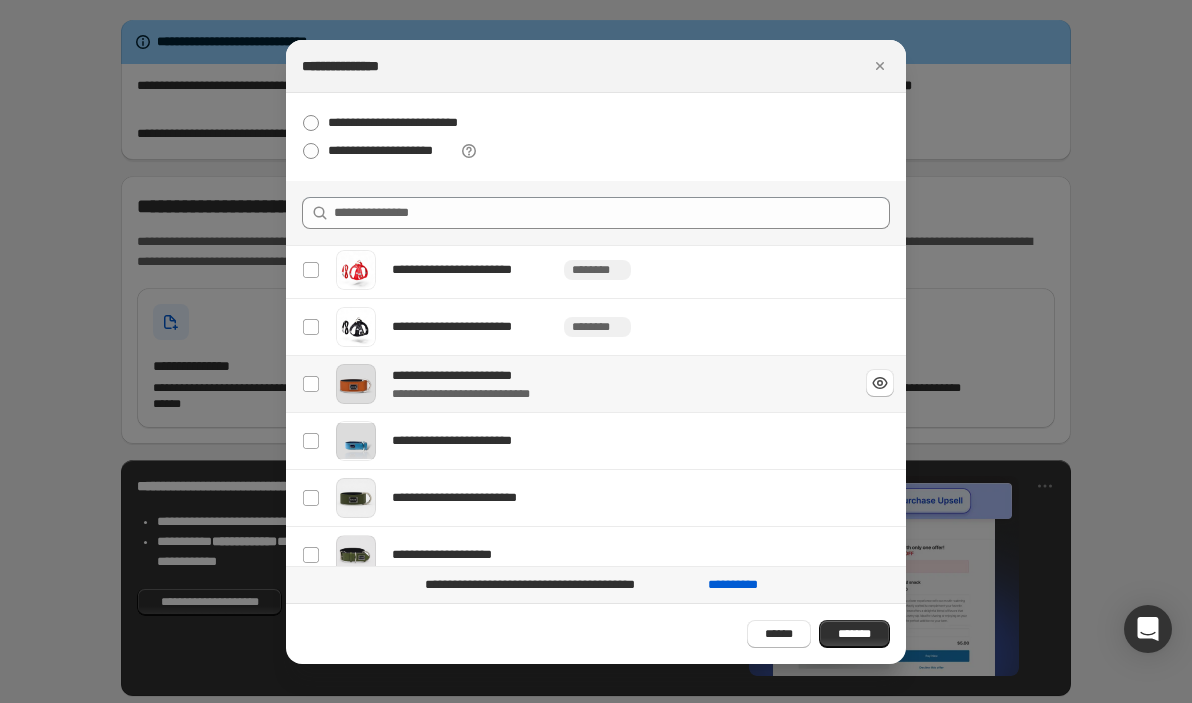 click on "**********" at bounding box center [617, 394] 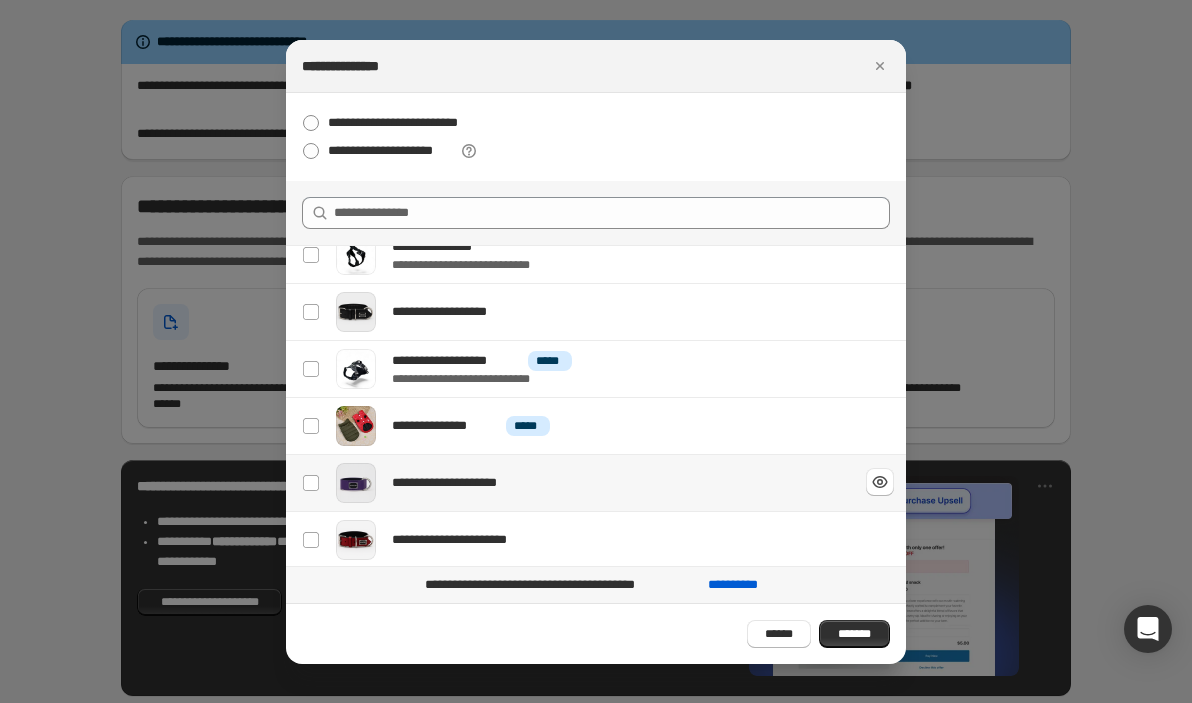 scroll, scrollTop: 880, scrollLeft: 0, axis: vertical 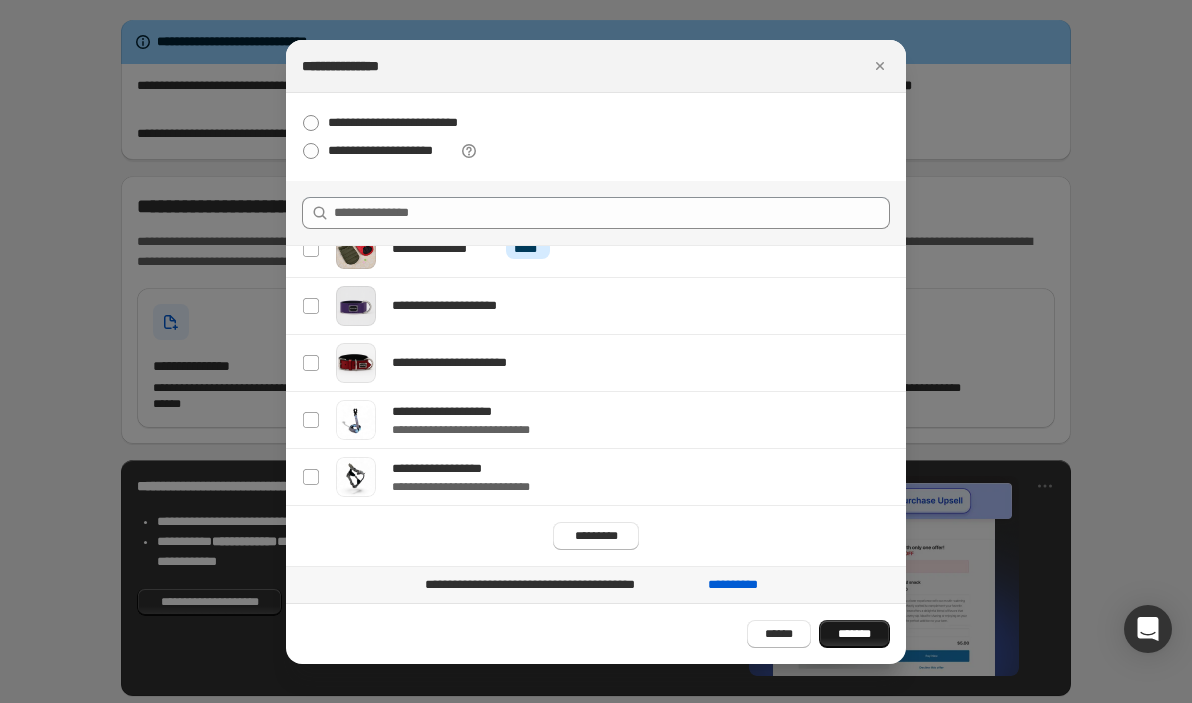 click on "*******" at bounding box center [854, 634] 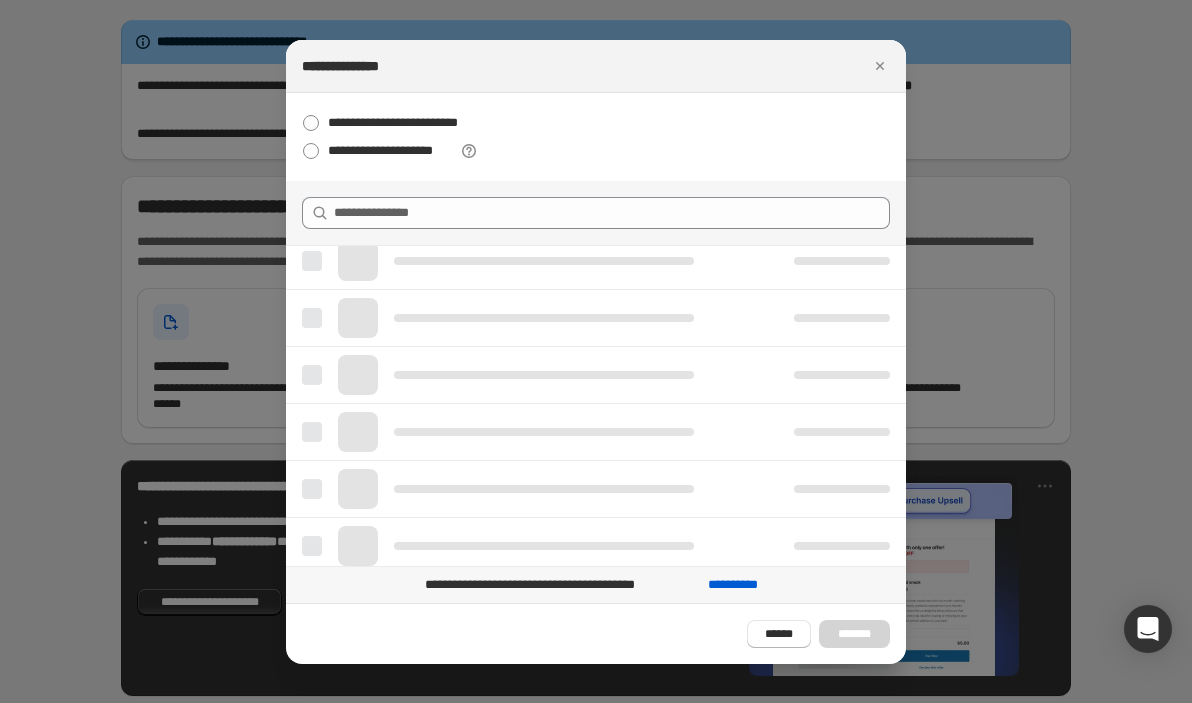 scroll, scrollTop: 0, scrollLeft: 0, axis: both 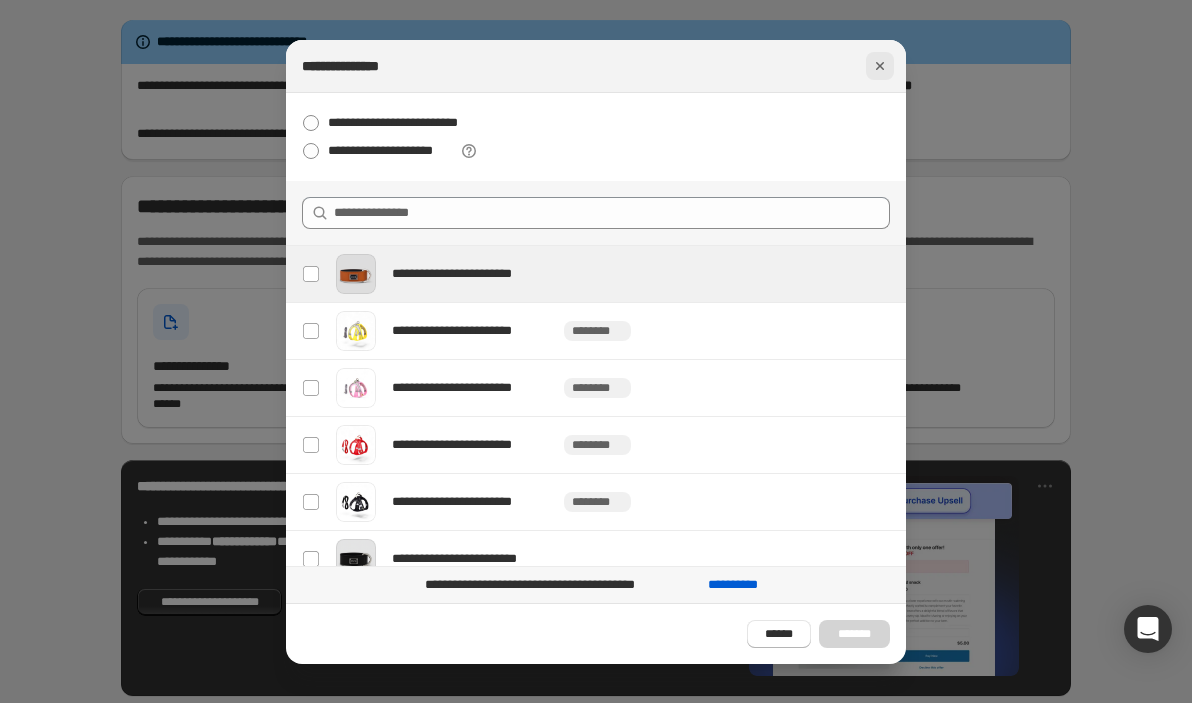 click at bounding box center [880, 66] 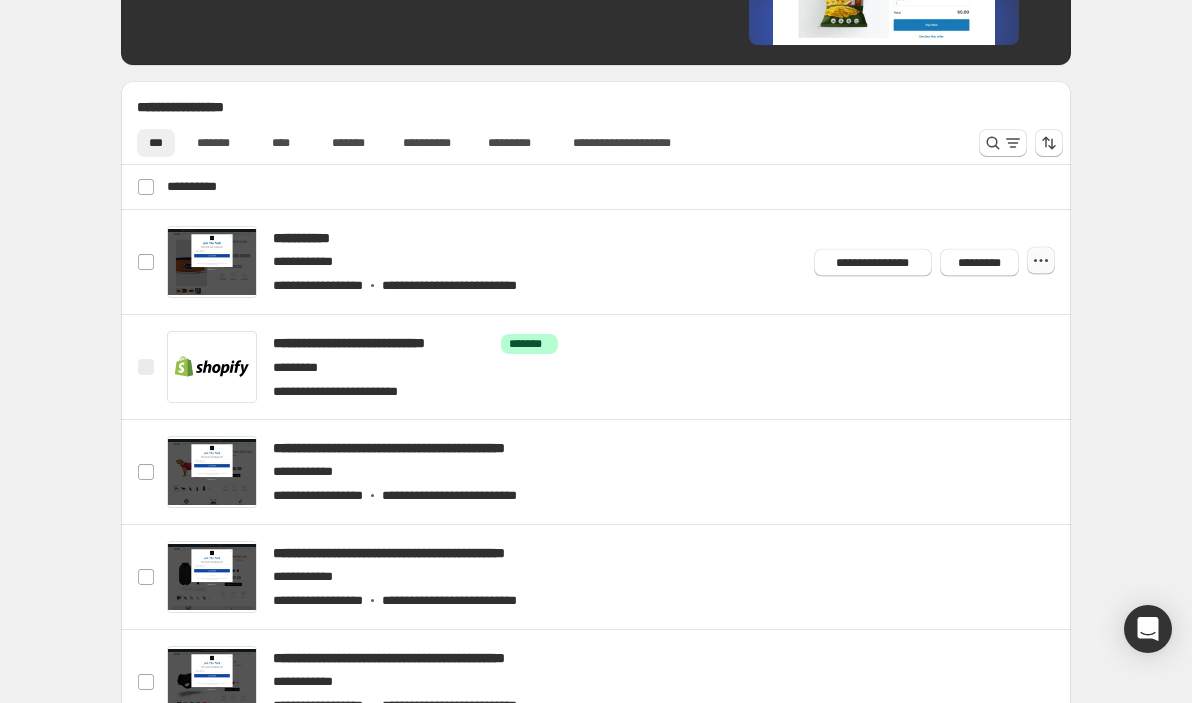 click 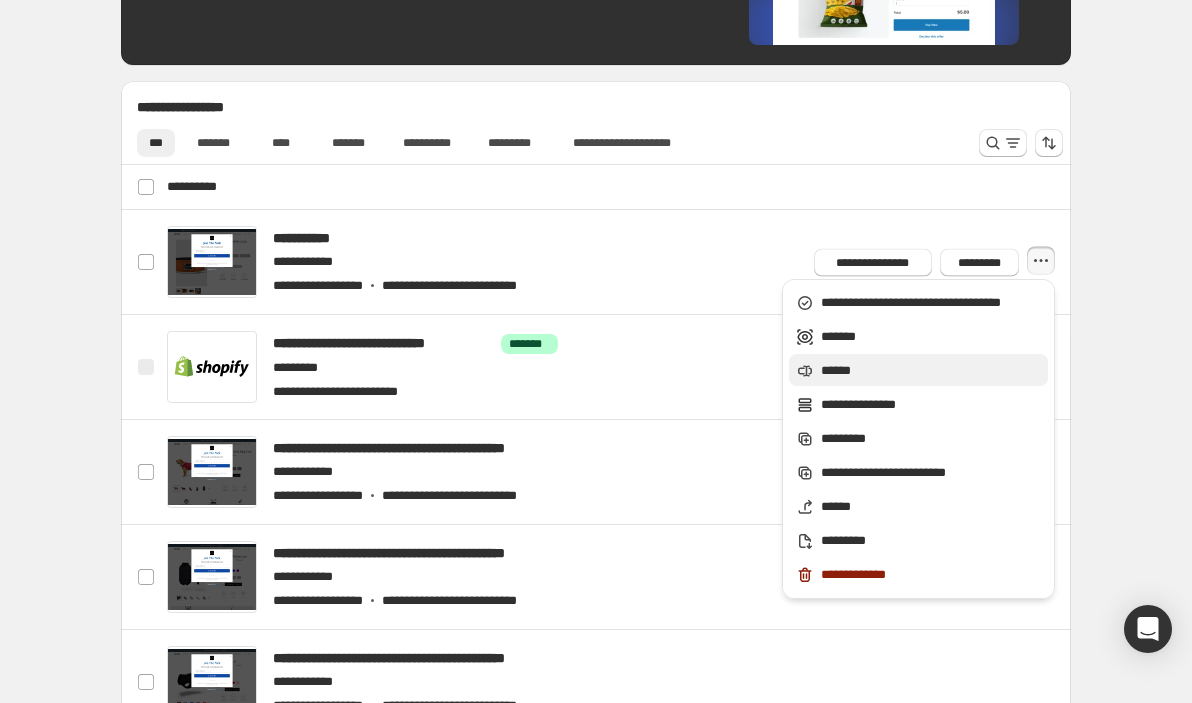 click on "******" at bounding box center (931, 371) 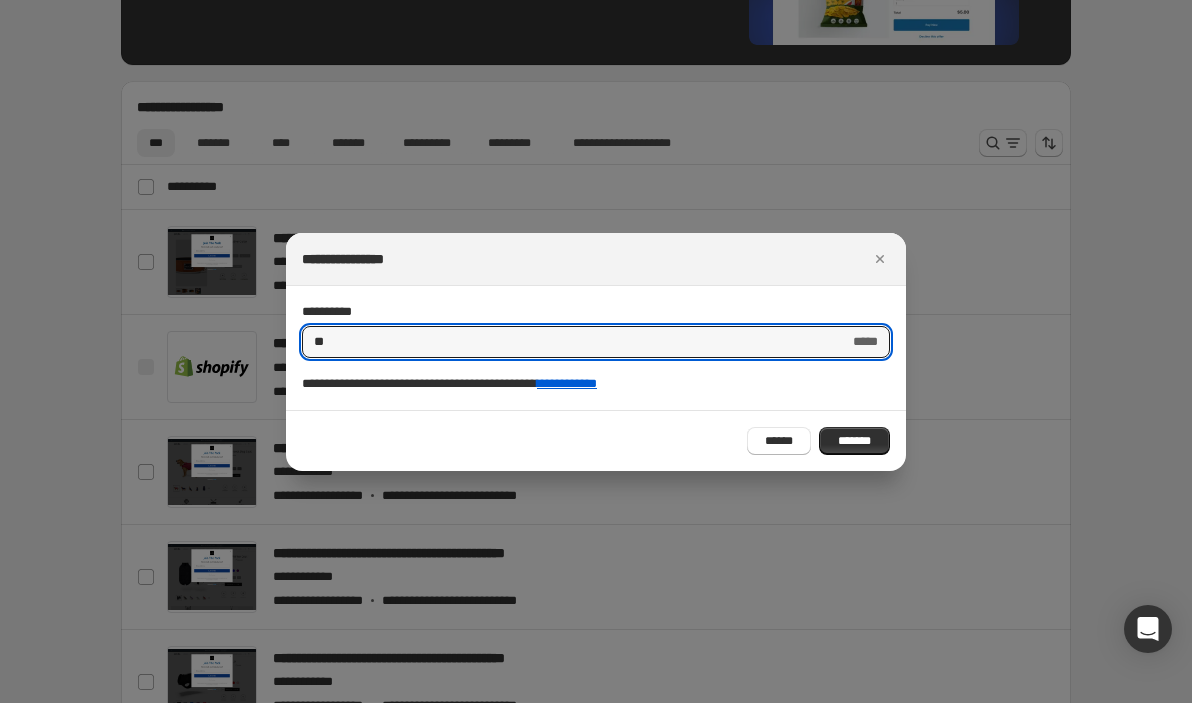 type on "*" 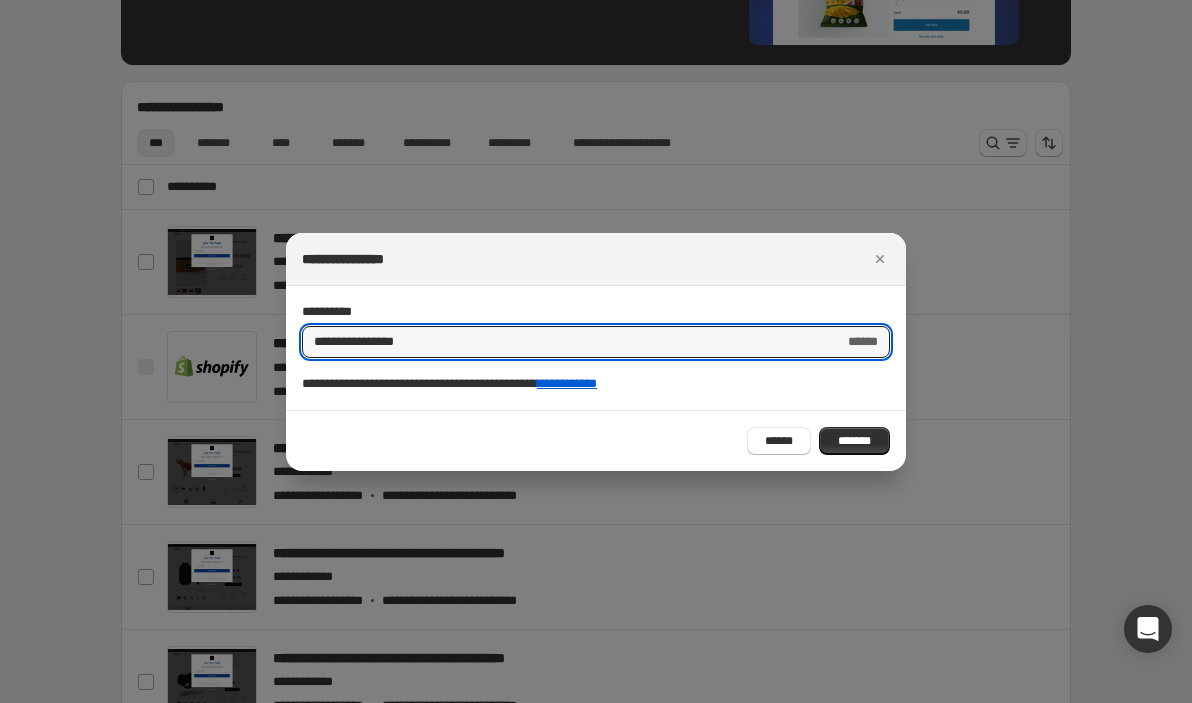 type on "**********" 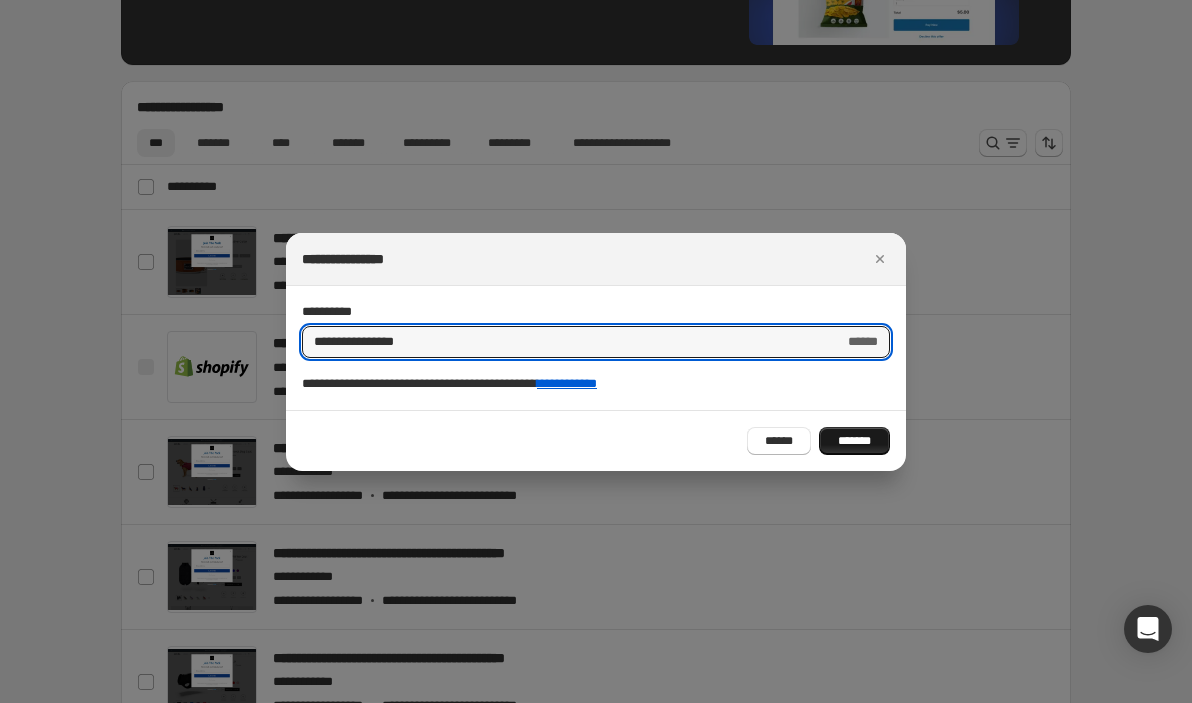 click on "*******" at bounding box center (854, 441) 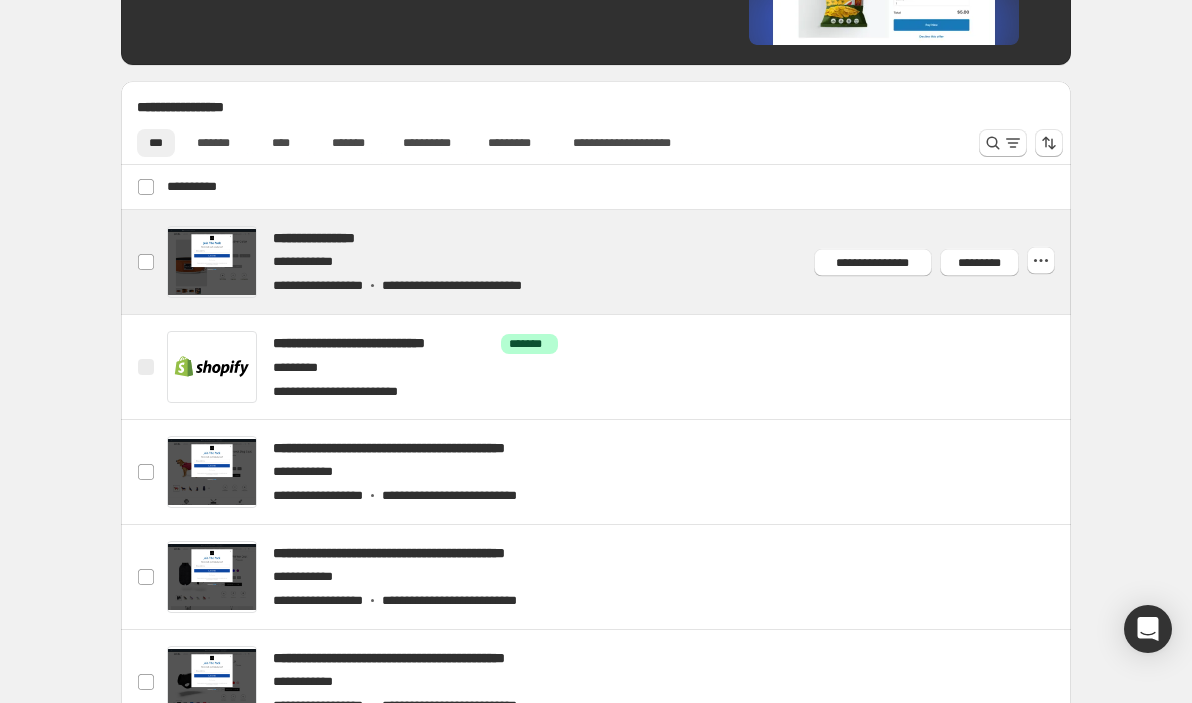 click at bounding box center (620, 262) 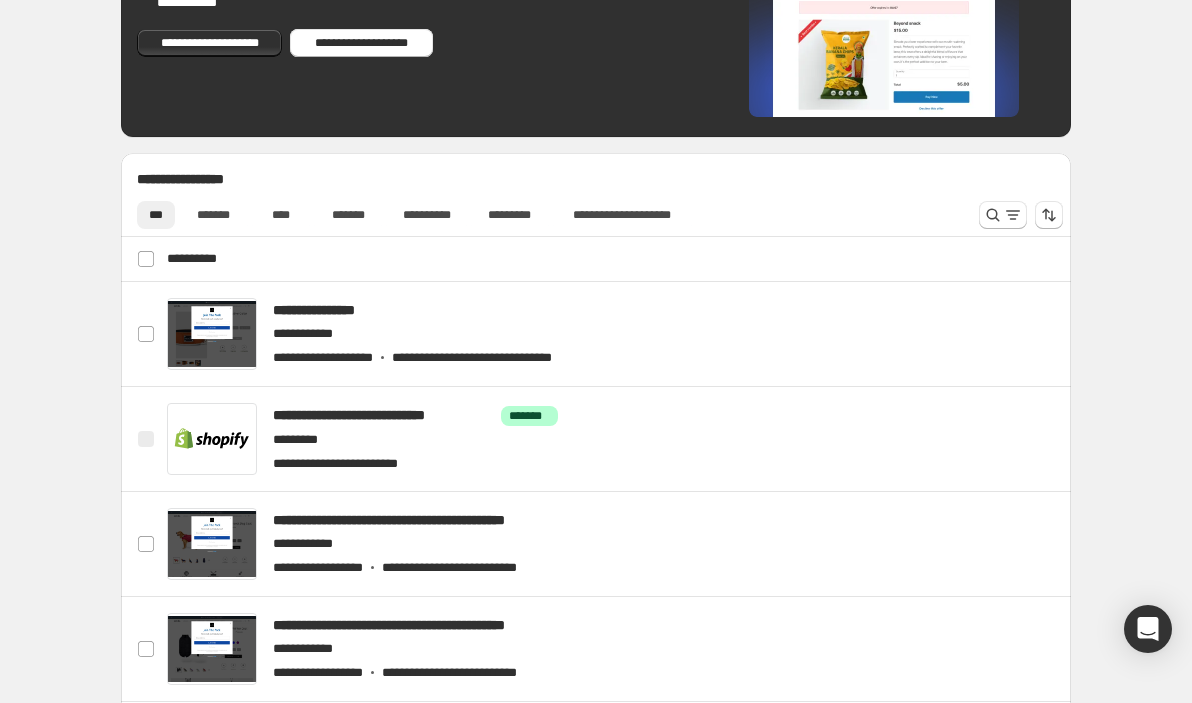 scroll, scrollTop: 601, scrollLeft: 0, axis: vertical 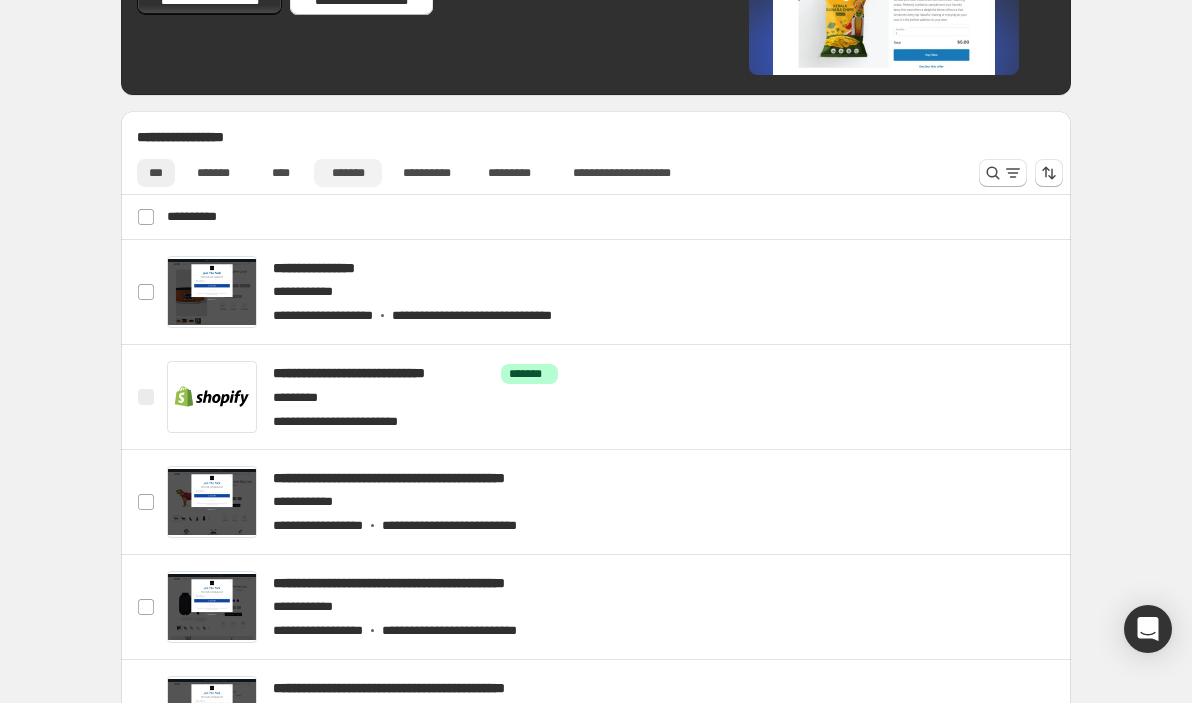 click on "*******" at bounding box center (348, 173) 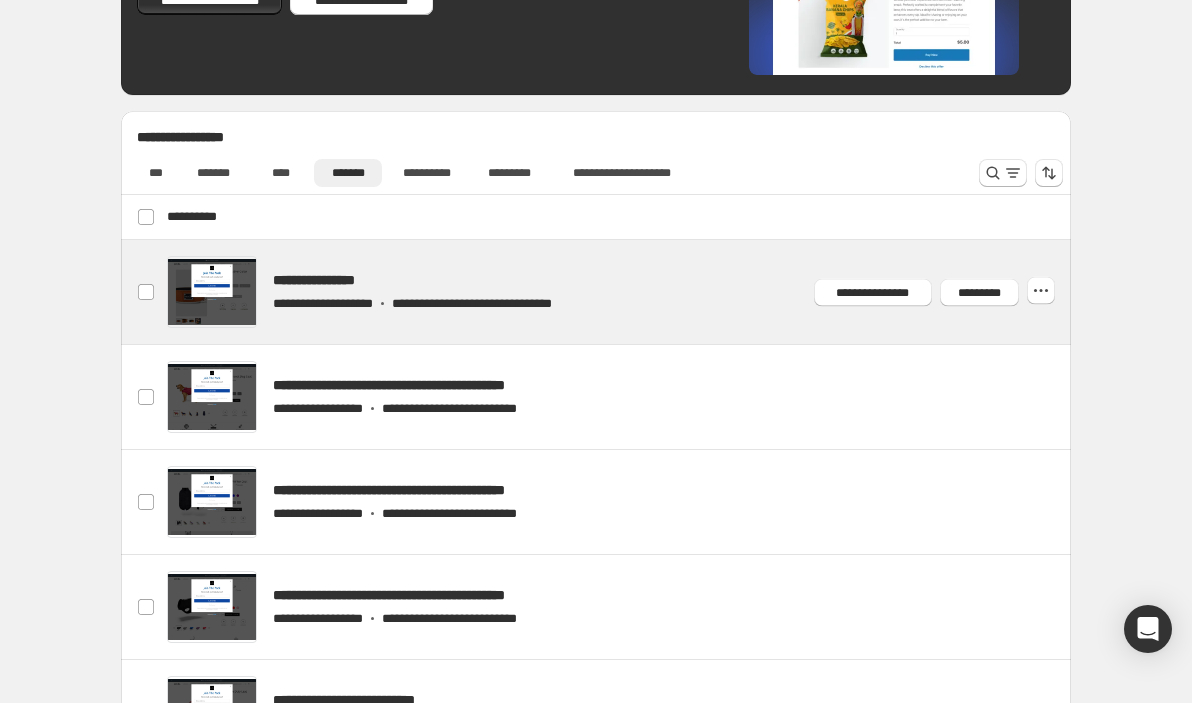 click at bounding box center (620, 292) 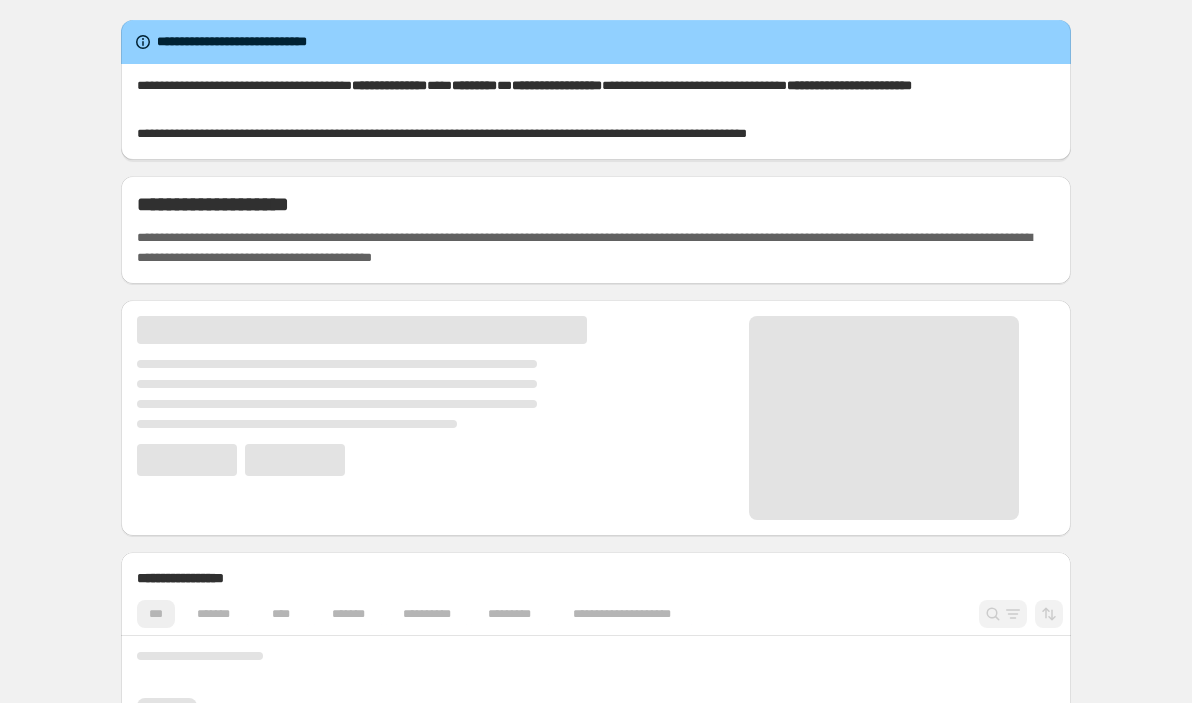 scroll, scrollTop: 0, scrollLeft: 0, axis: both 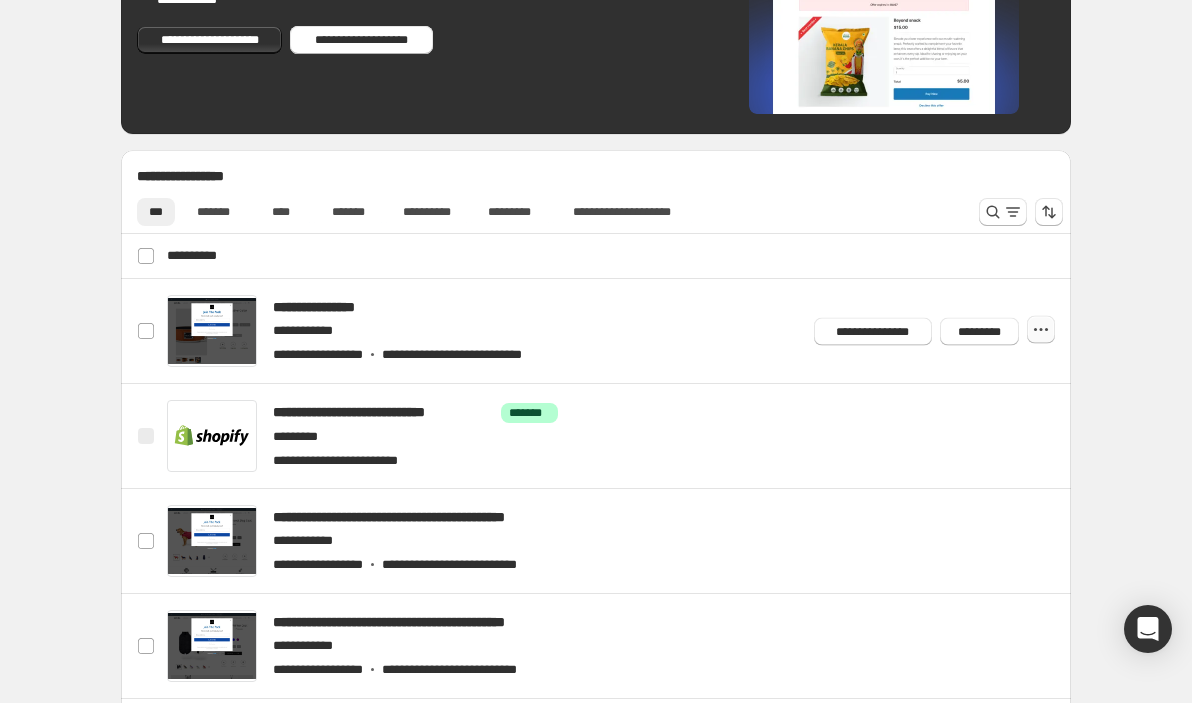 click 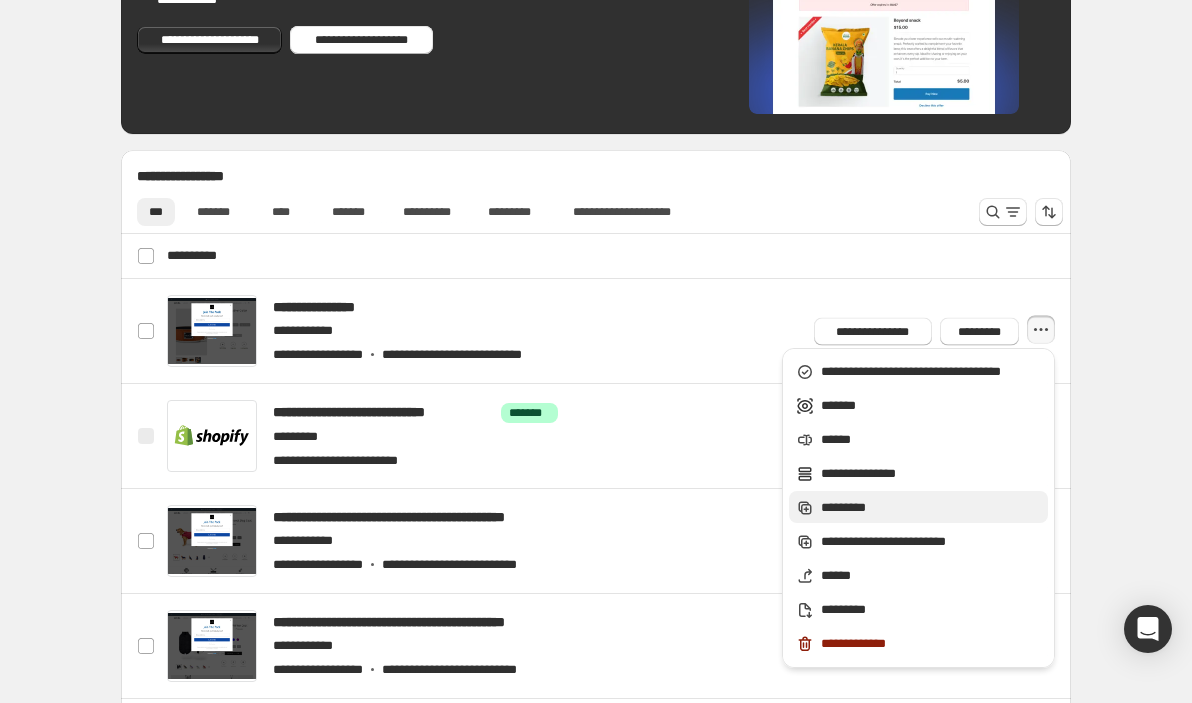 click on "*********" at bounding box center [931, 508] 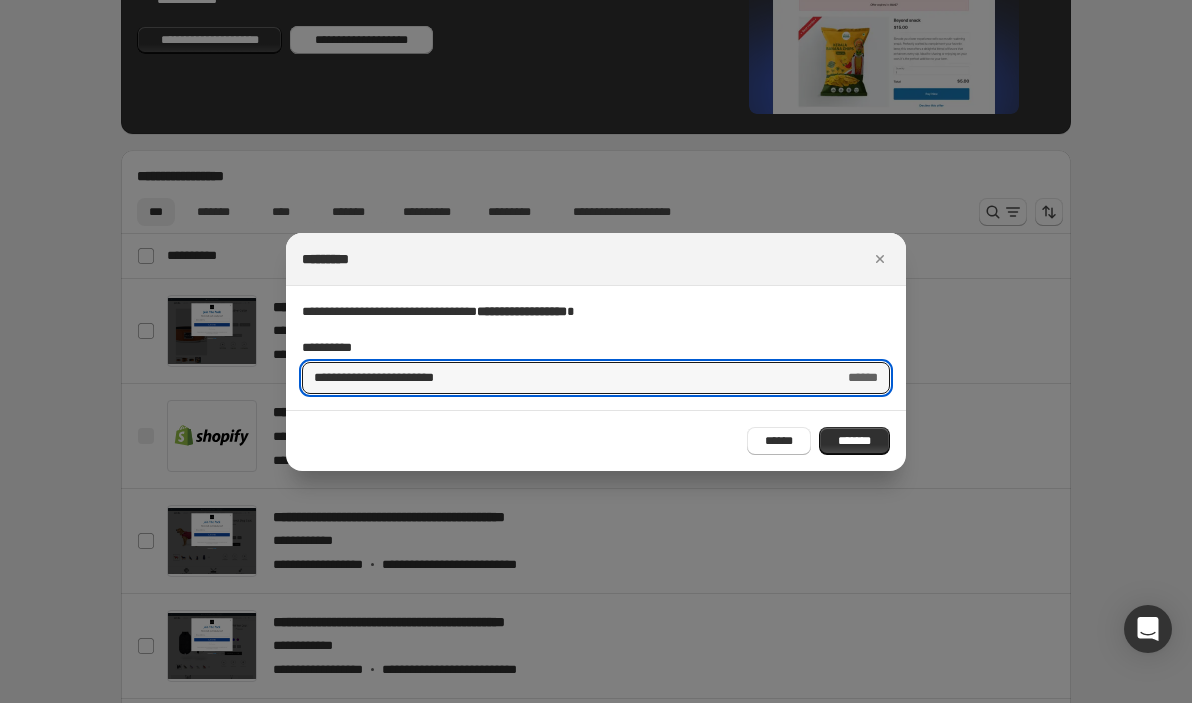 drag, startPoint x: 667, startPoint y: 381, endPoint x: -40, endPoint y: 346, distance: 707.8658 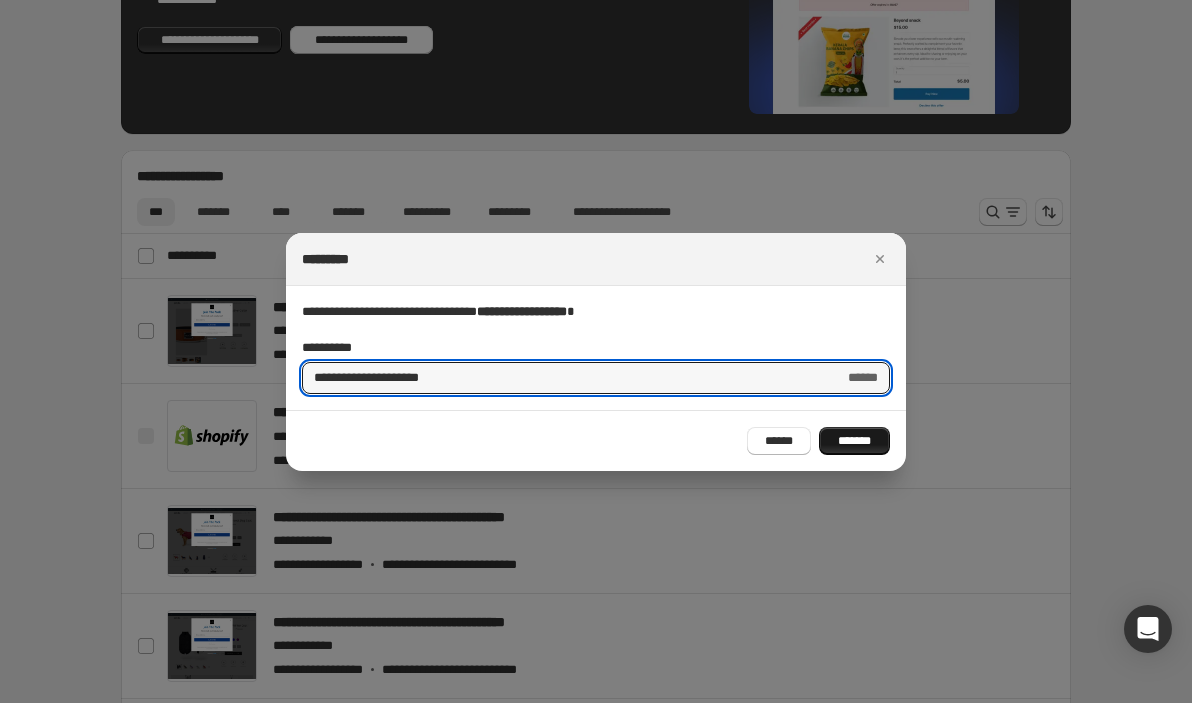type on "**********" 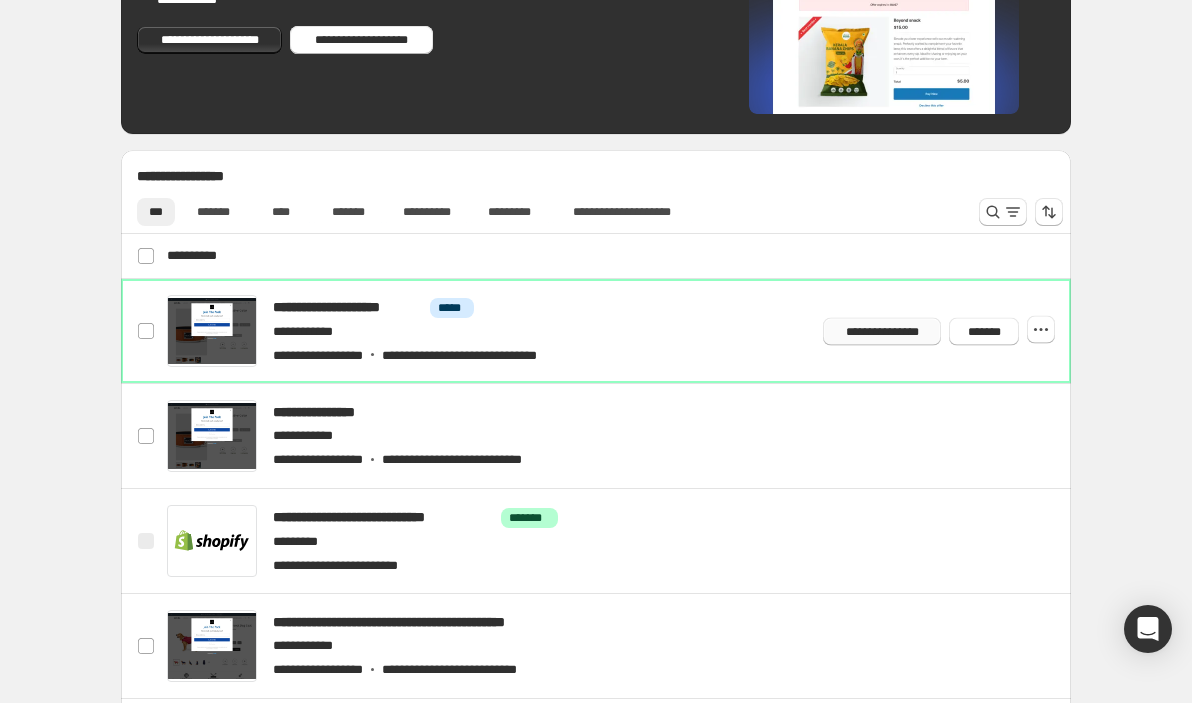 click on "**********" at bounding box center [882, 331] 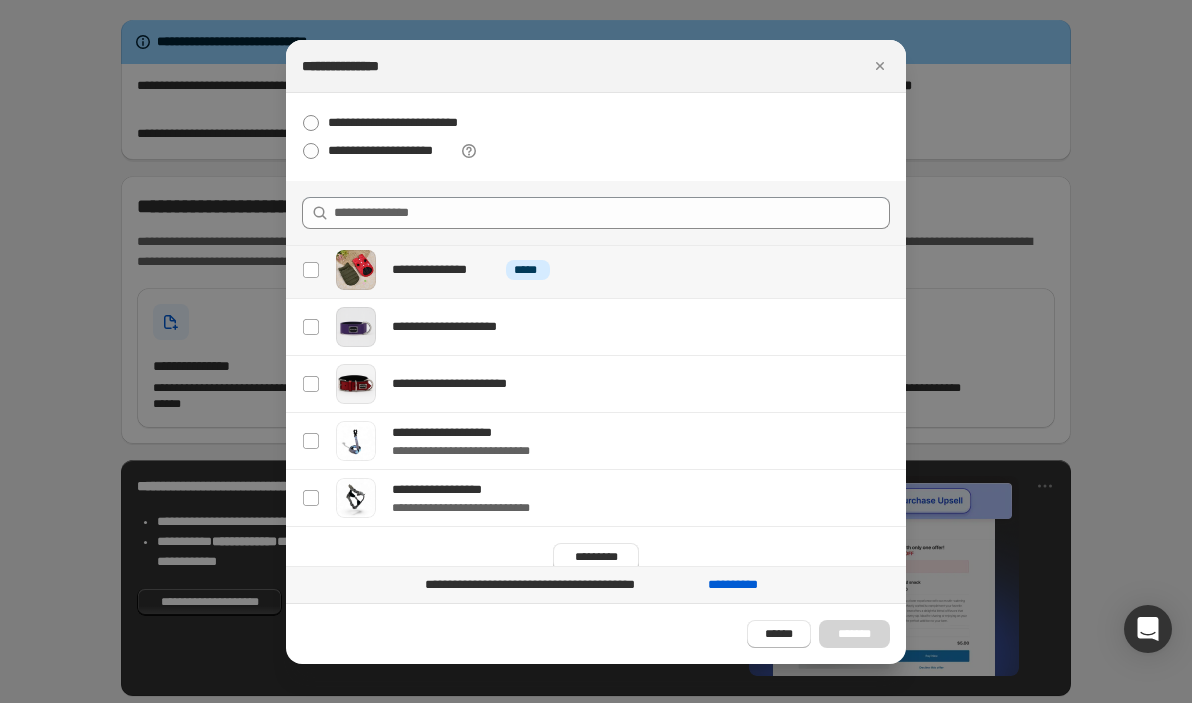 scroll, scrollTop: 880, scrollLeft: 0, axis: vertical 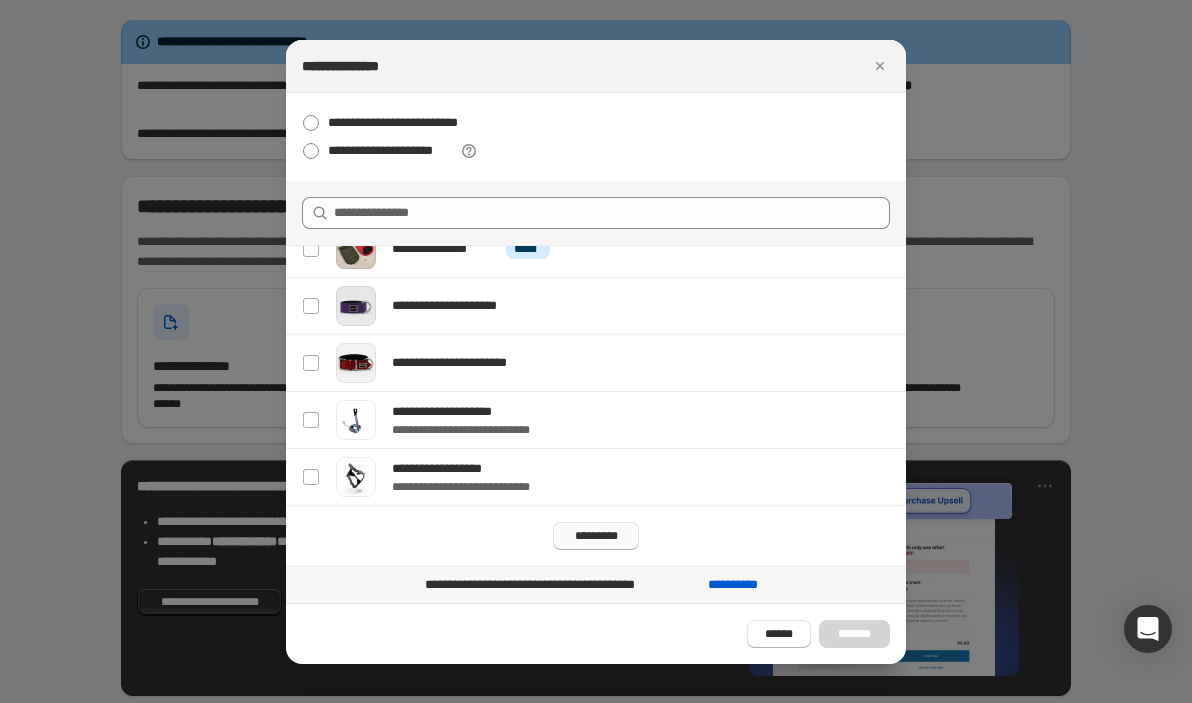 click on "*********" at bounding box center (595, 536) 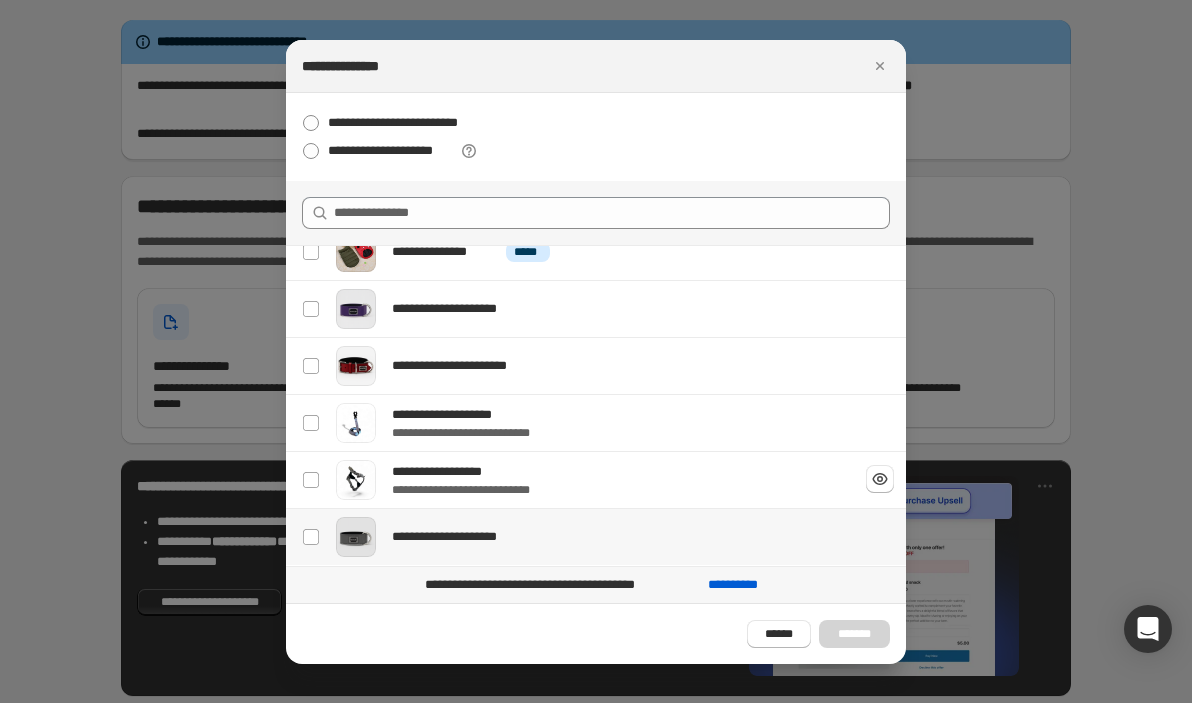 scroll, scrollTop: 876, scrollLeft: 0, axis: vertical 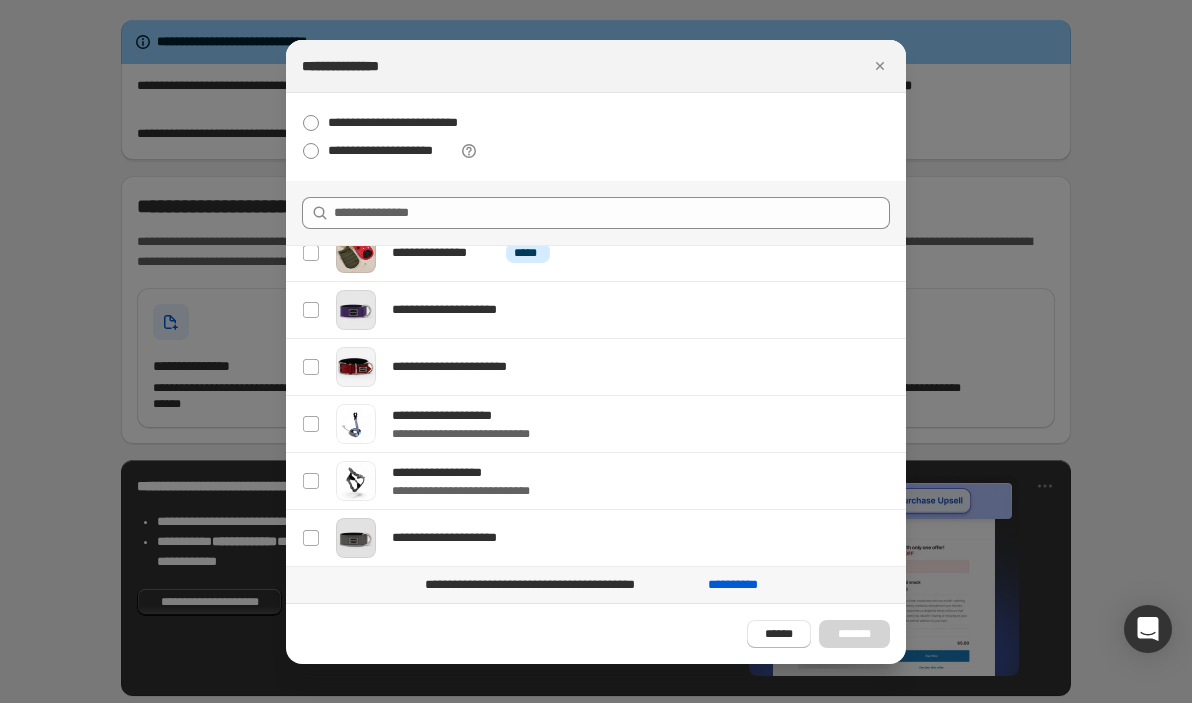 click on "**********" at bounding box center (561, 585) 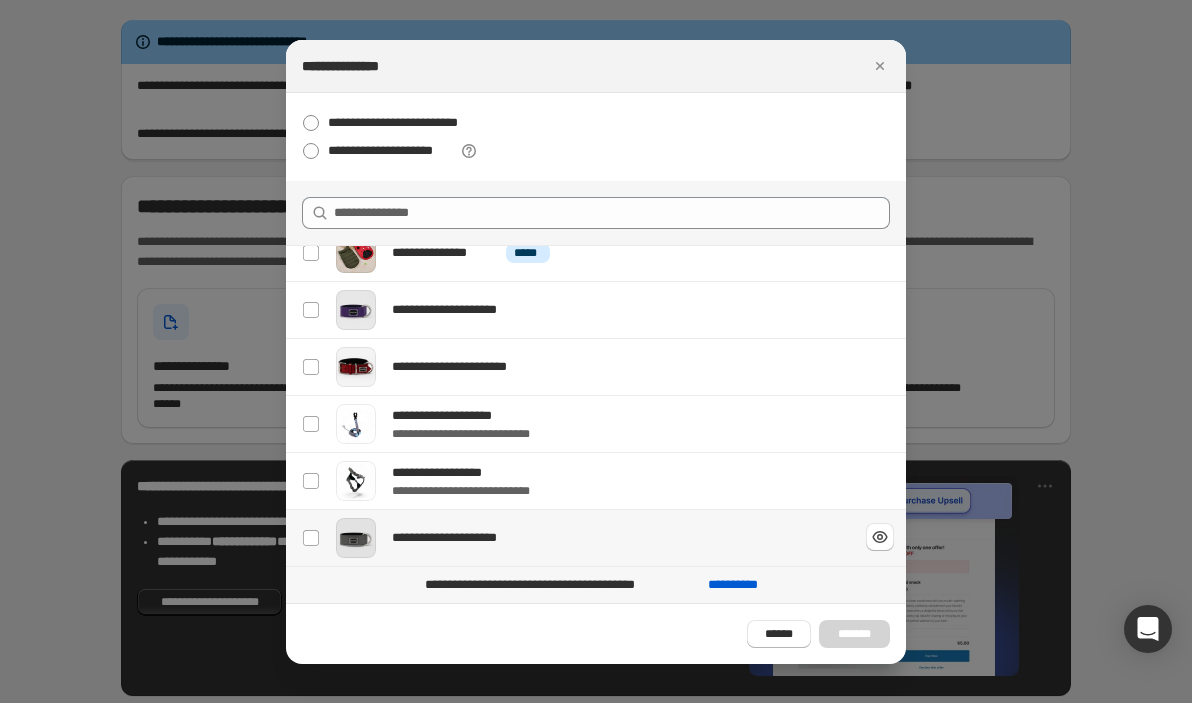 click at bounding box center (356, 538) 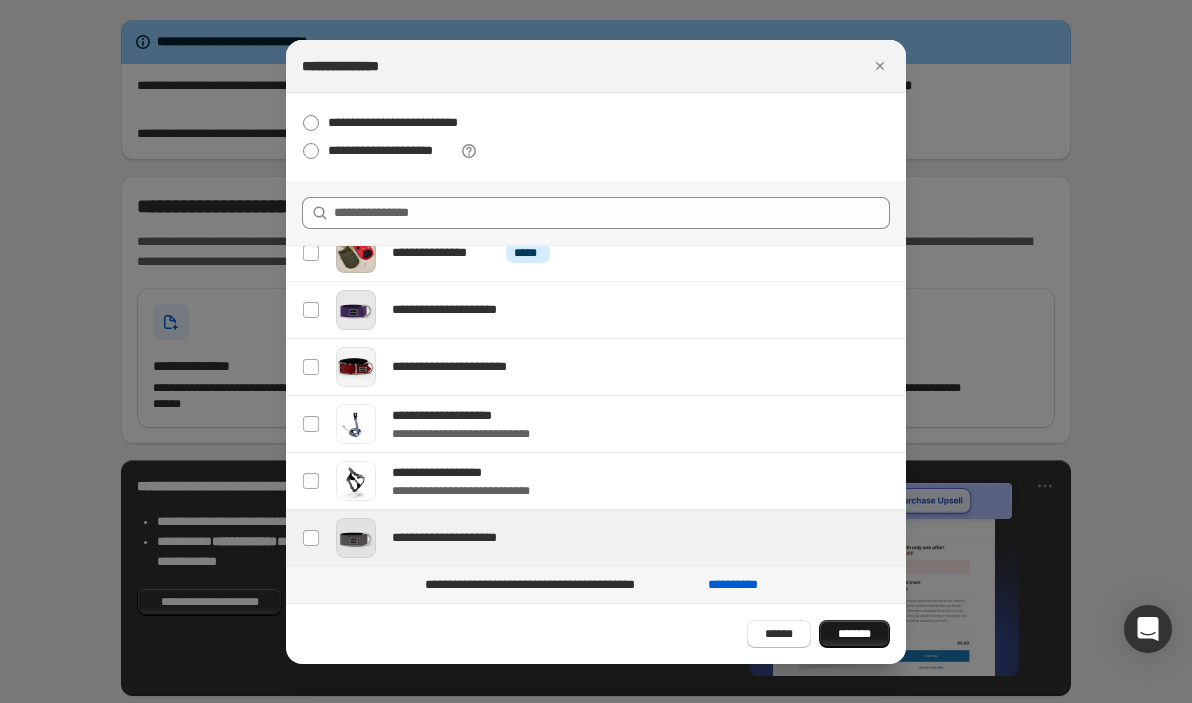 click on "*******" at bounding box center (854, 634) 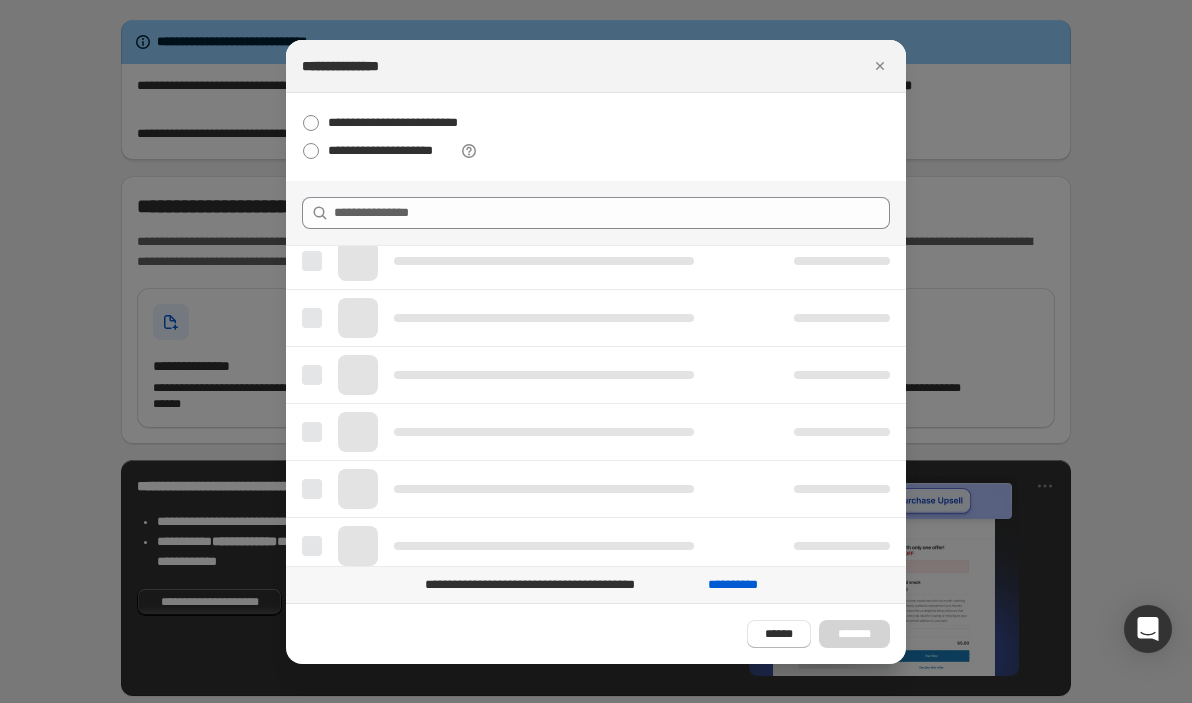 scroll, scrollTop: 0, scrollLeft: 0, axis: both 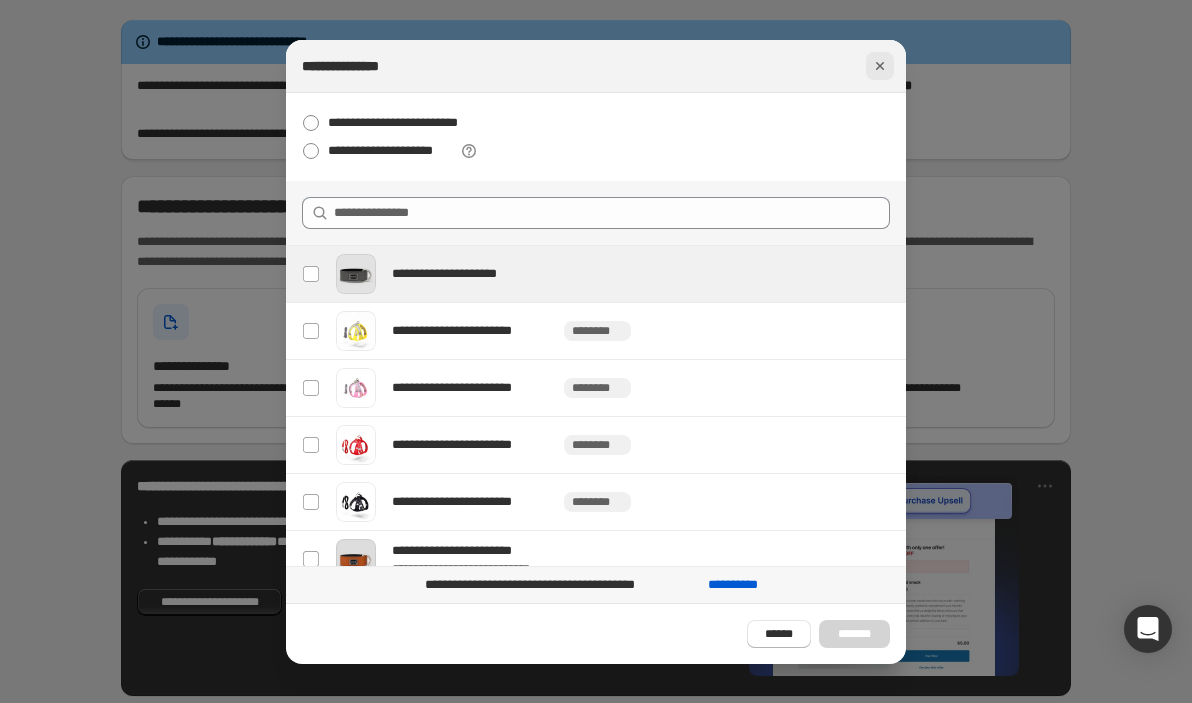 click at bounding box center [880, 66] 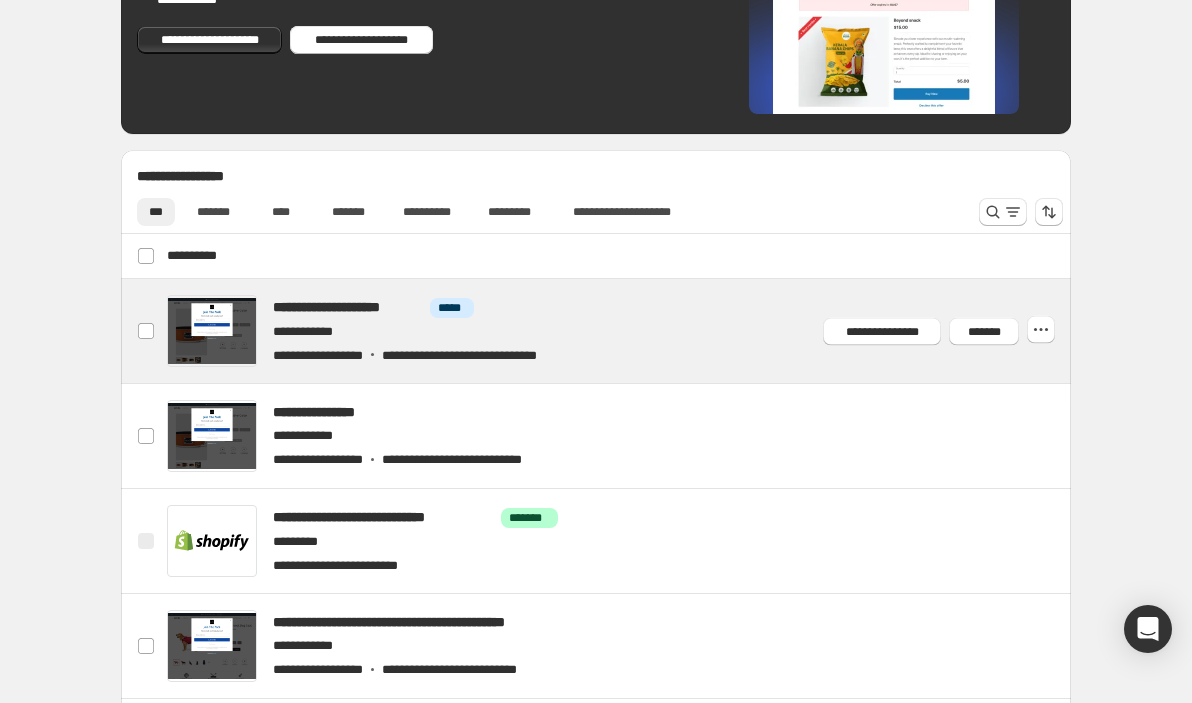 click at bounding box center (620, 331) 